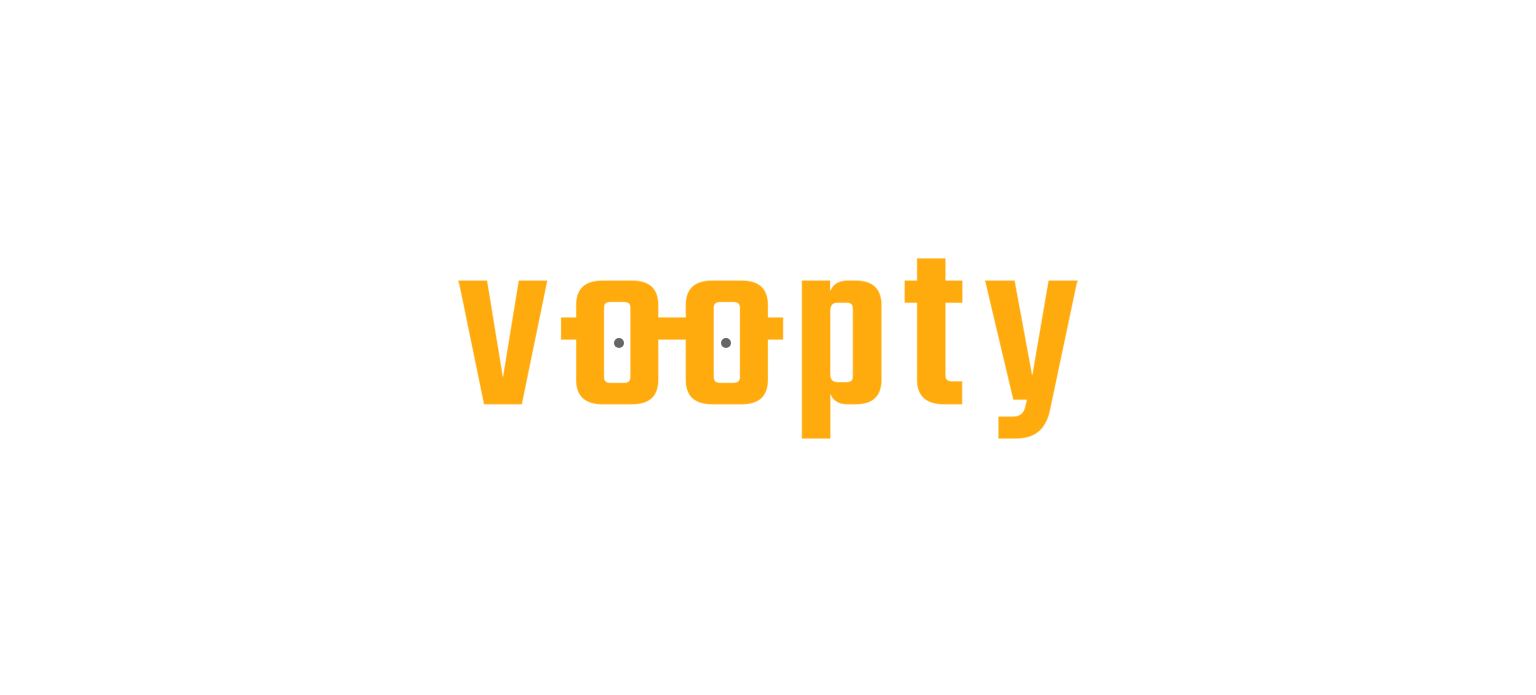 scroll, scrollTop: 0, scrollLeft: 0, axis: both 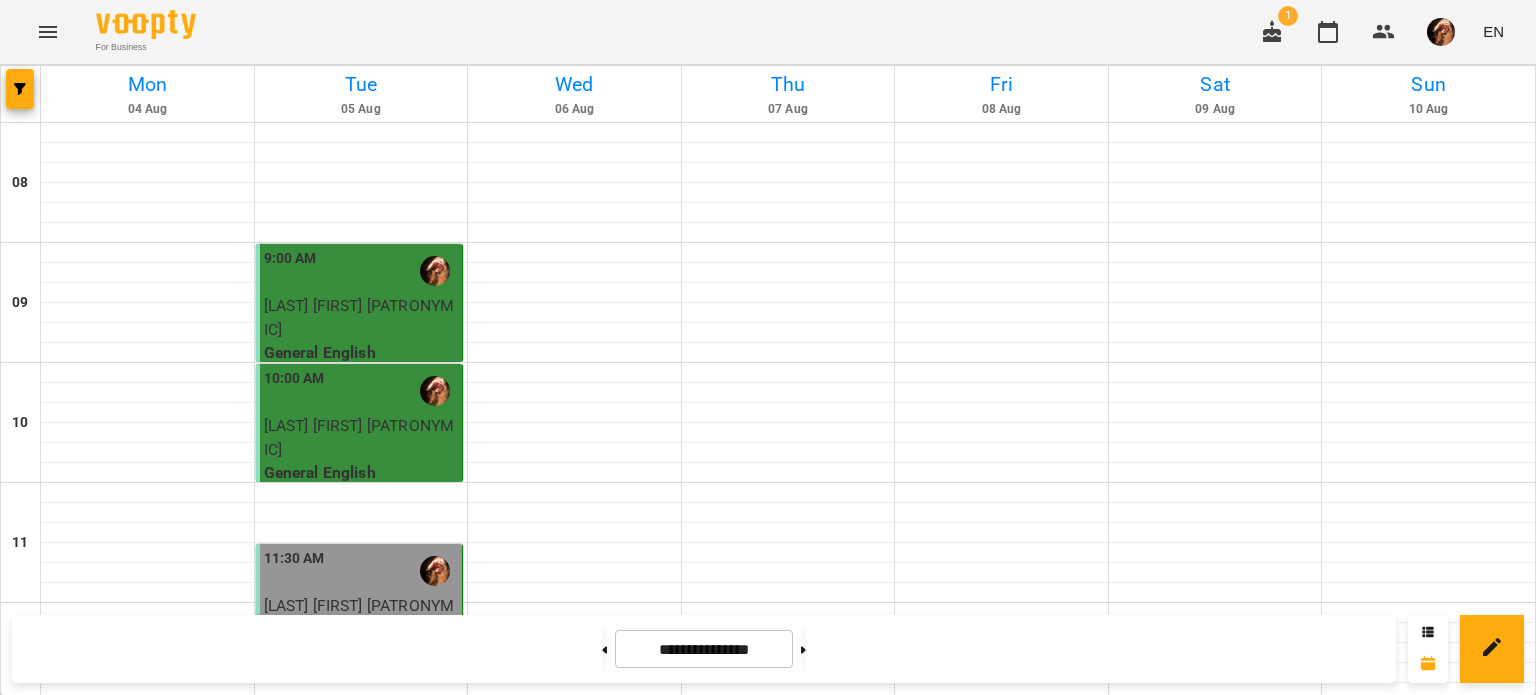 click at bounding box center [361, 1333] 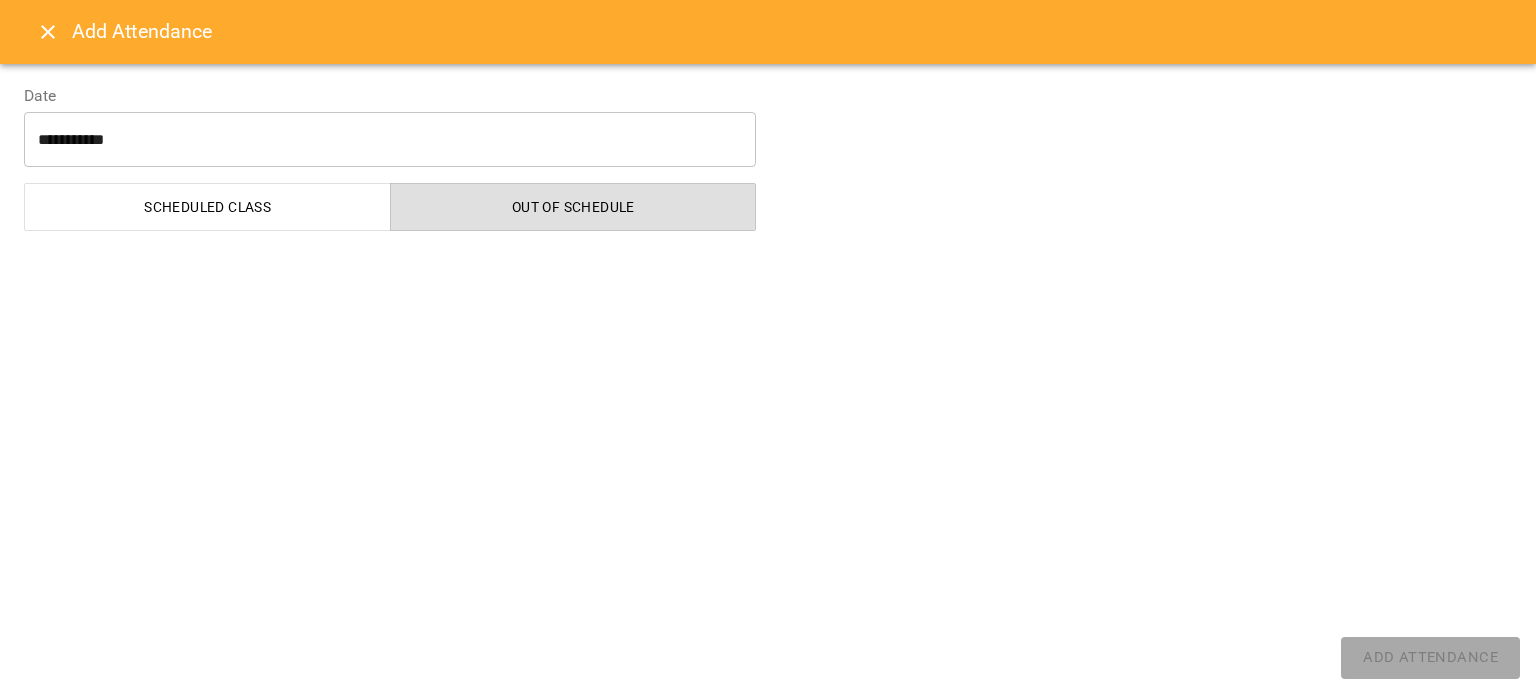 select on "**********" 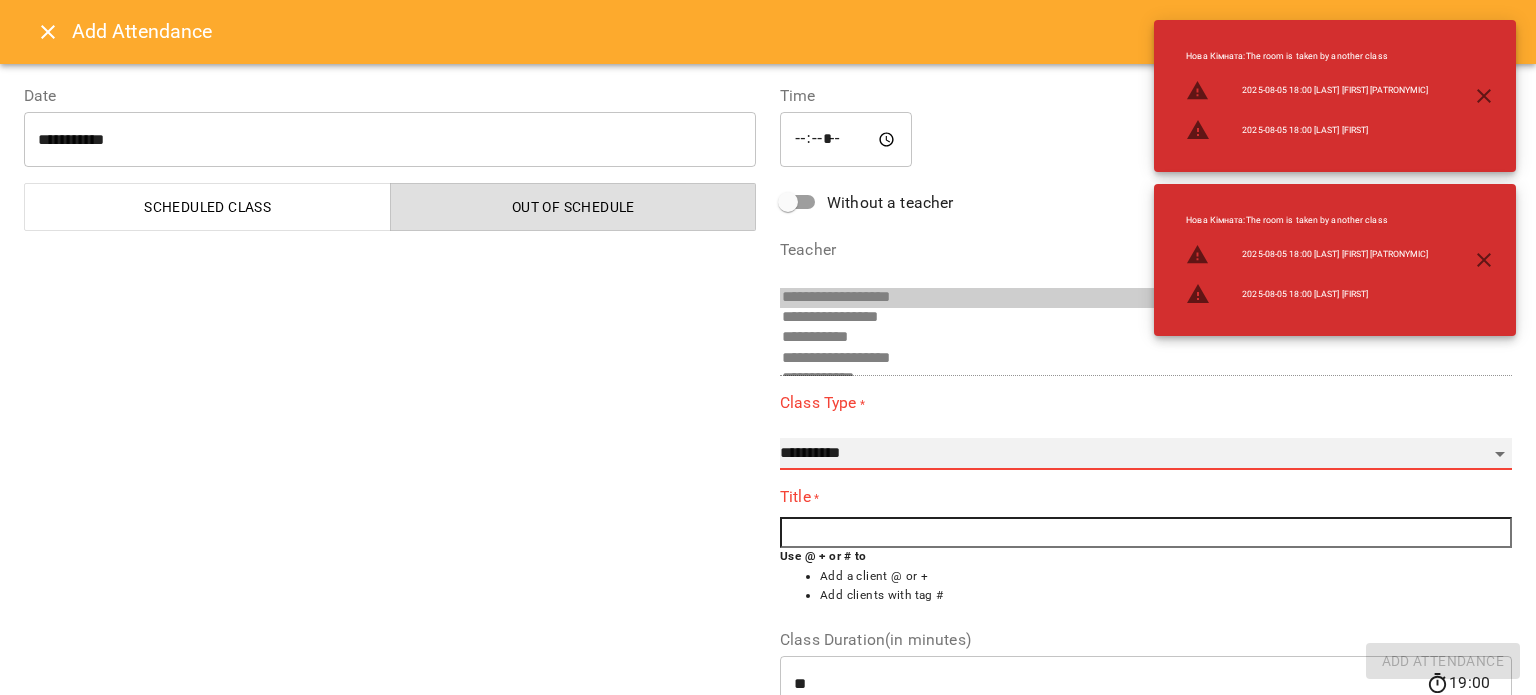 click on "**********" at bounding box center (1146, 454) 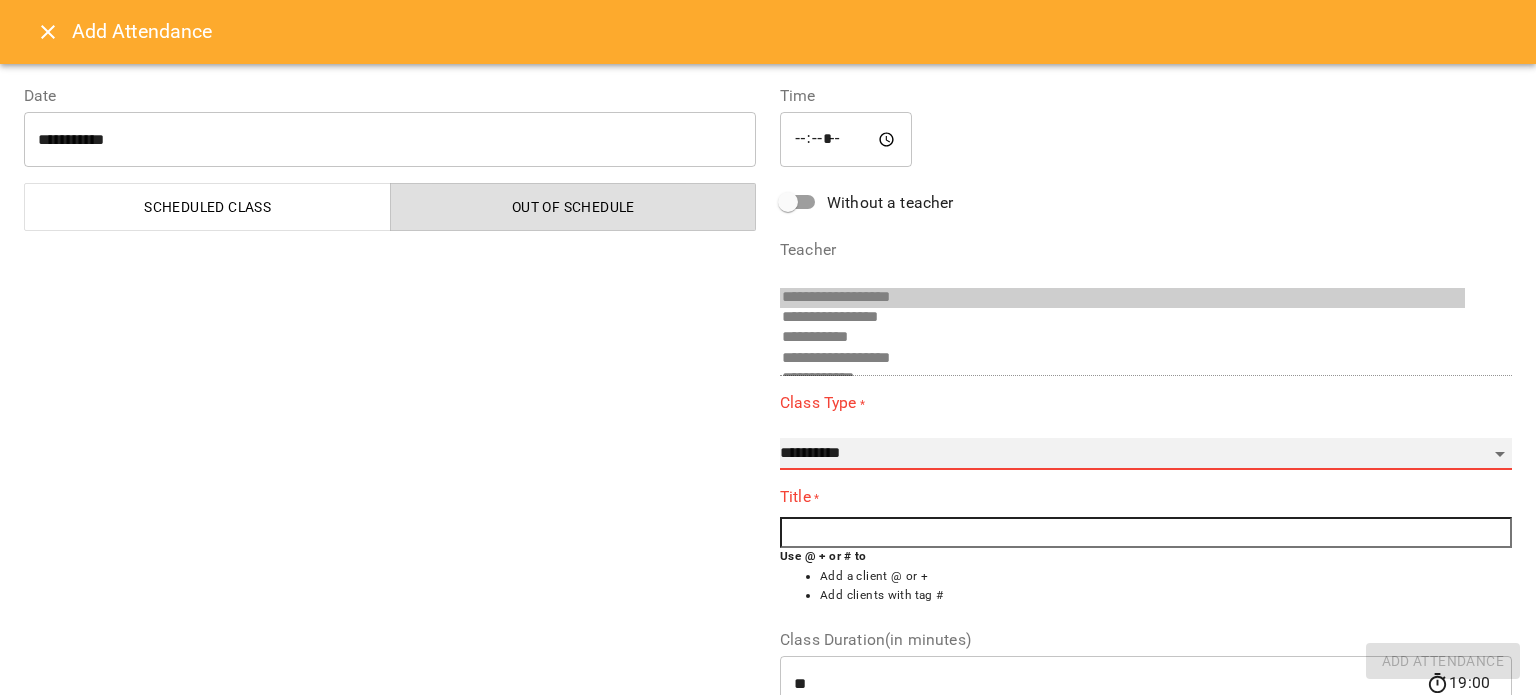 select on "**********" 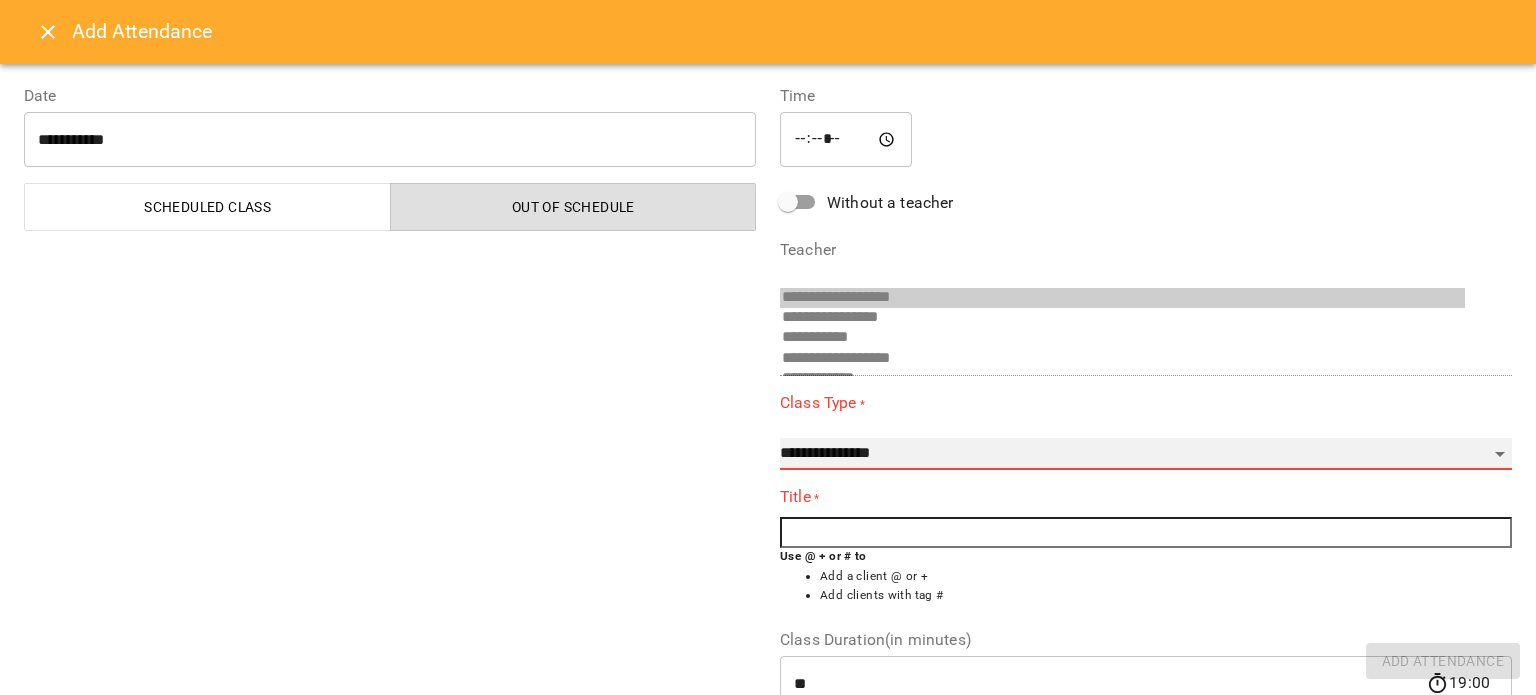 click on "**********" at bounding box center (1146, 454) 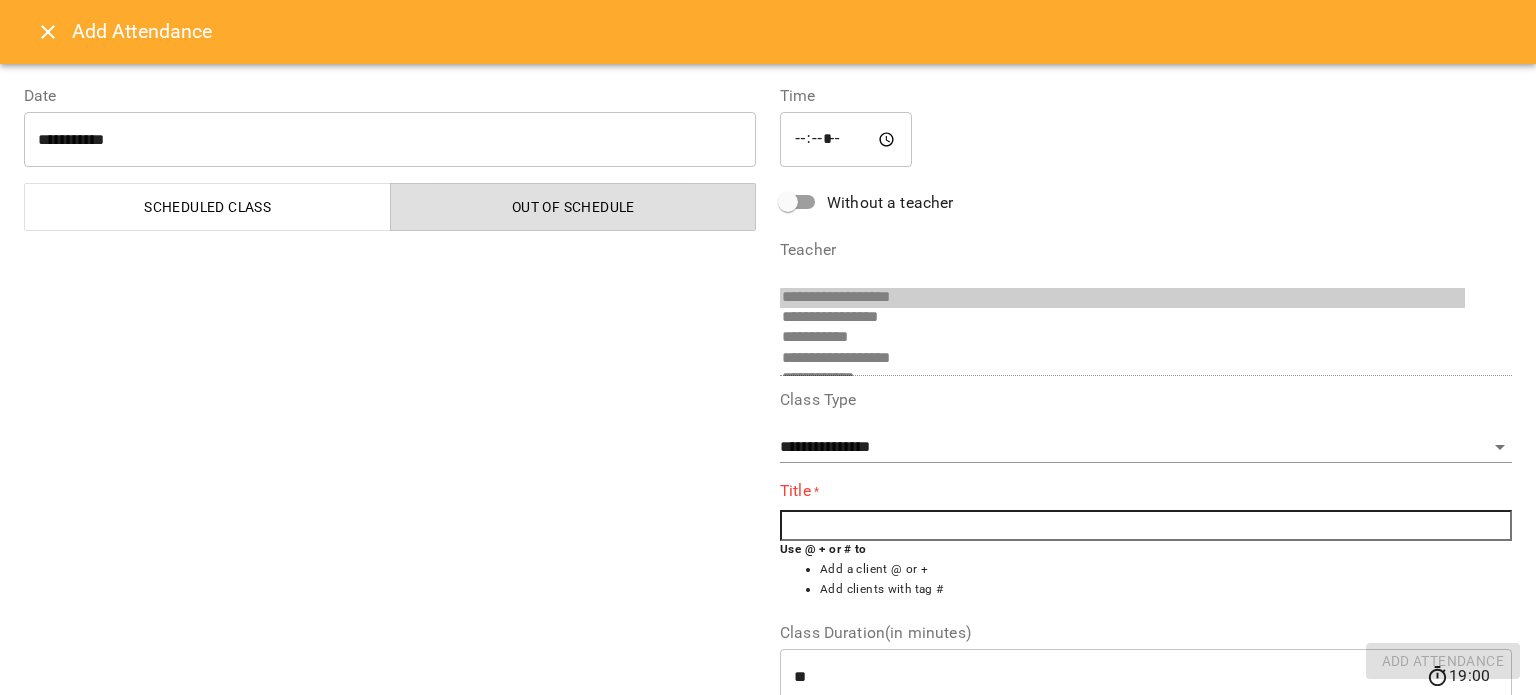 click at bounding box center [1146, 526] 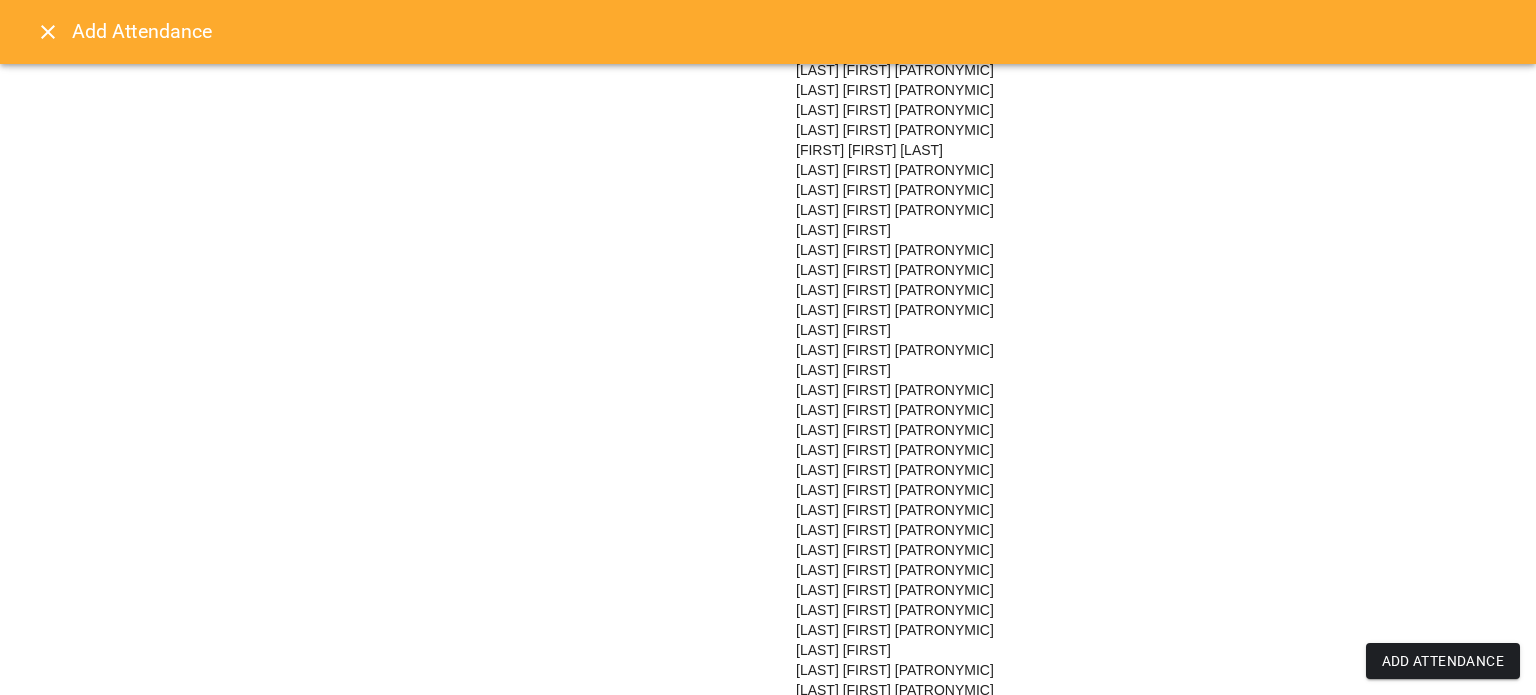 scroll, scrollTop: 260, scrollLeft: 0, axis: vertical 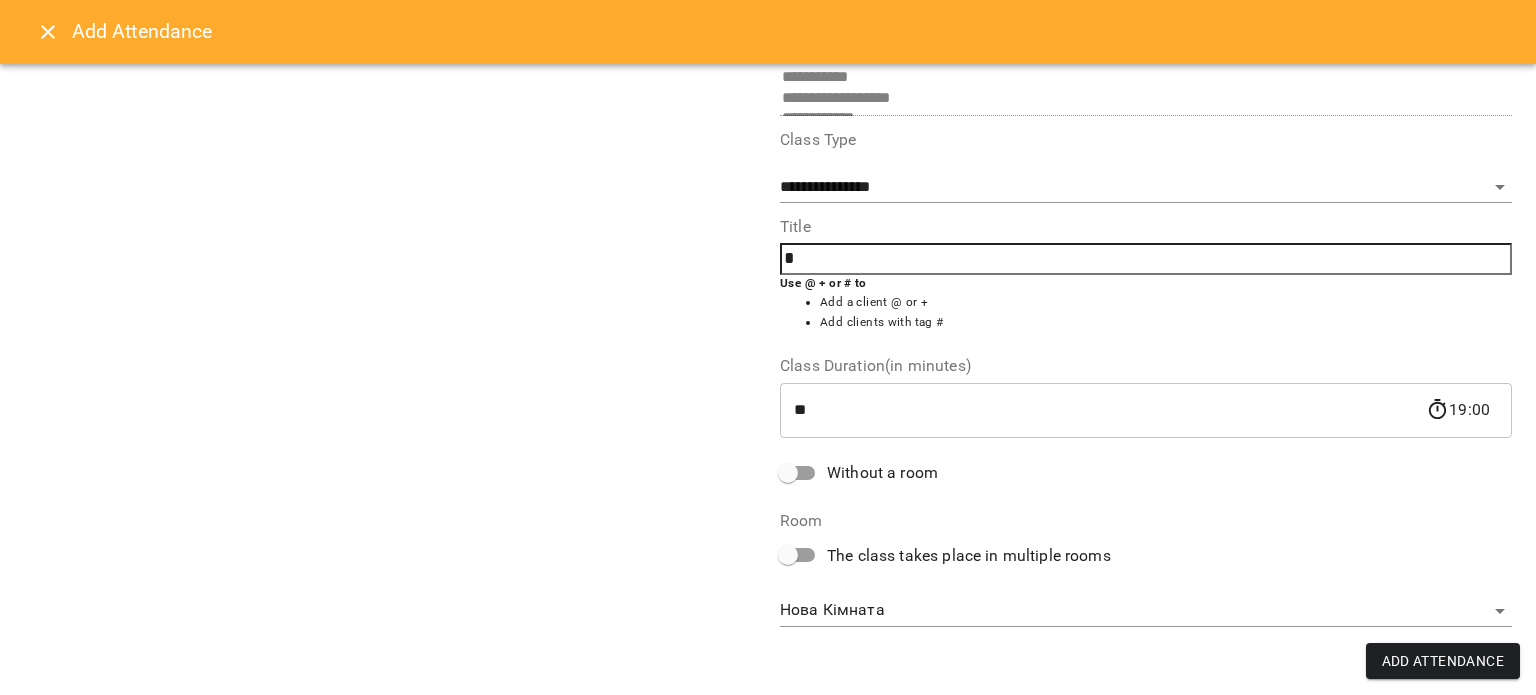 click on "**********" at bounding box center (390, 227) 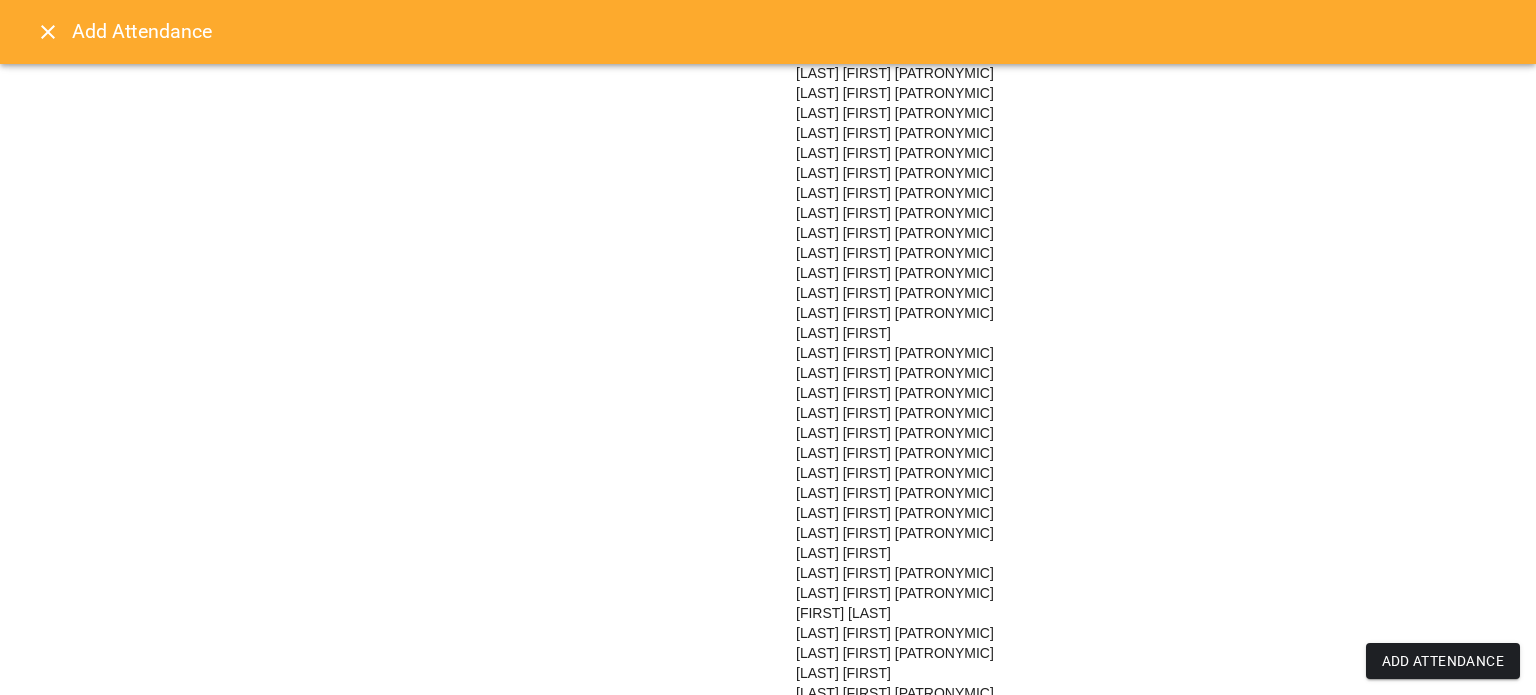 scroll, scrollTop: 1679, scrollLeft: 0, axis: vertical 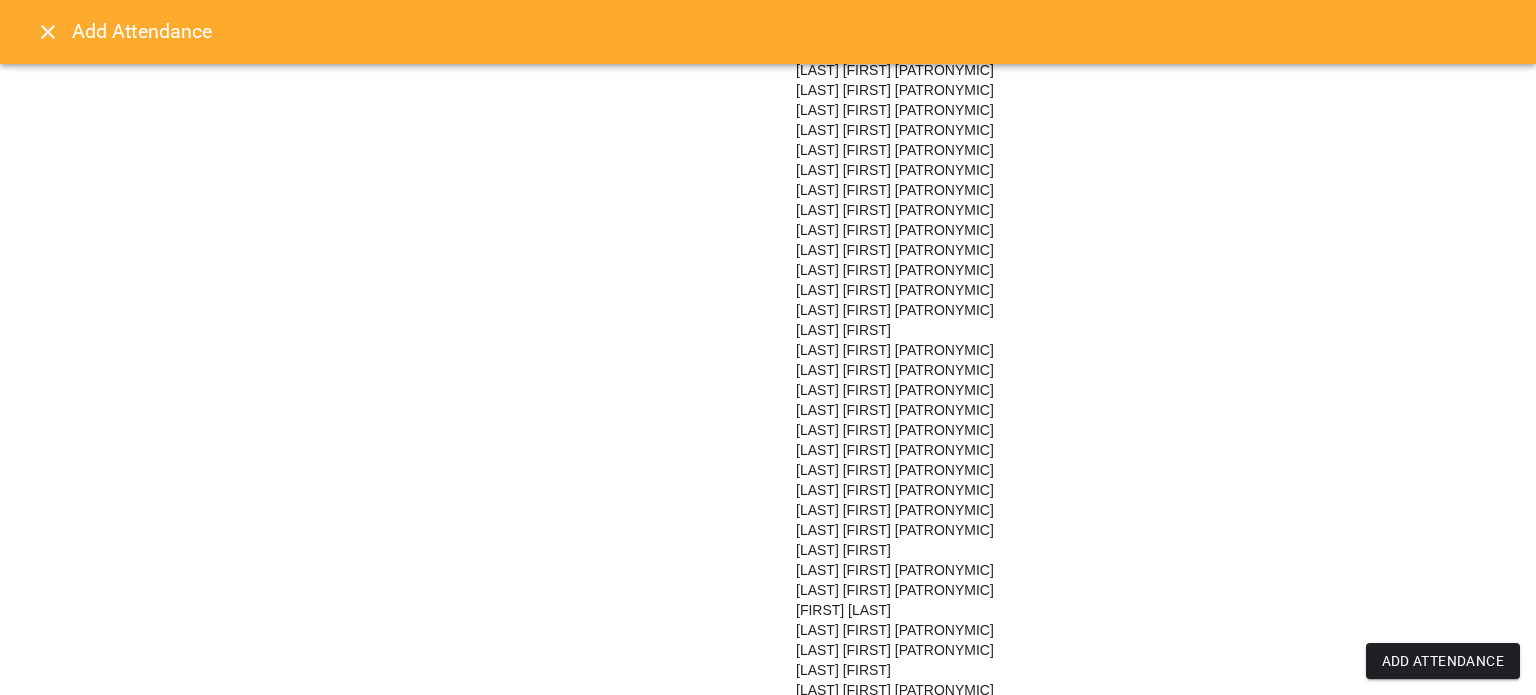 click on "[LAST] [FIRST] [PATRONYMIC]" at bounding box center [895, 290] 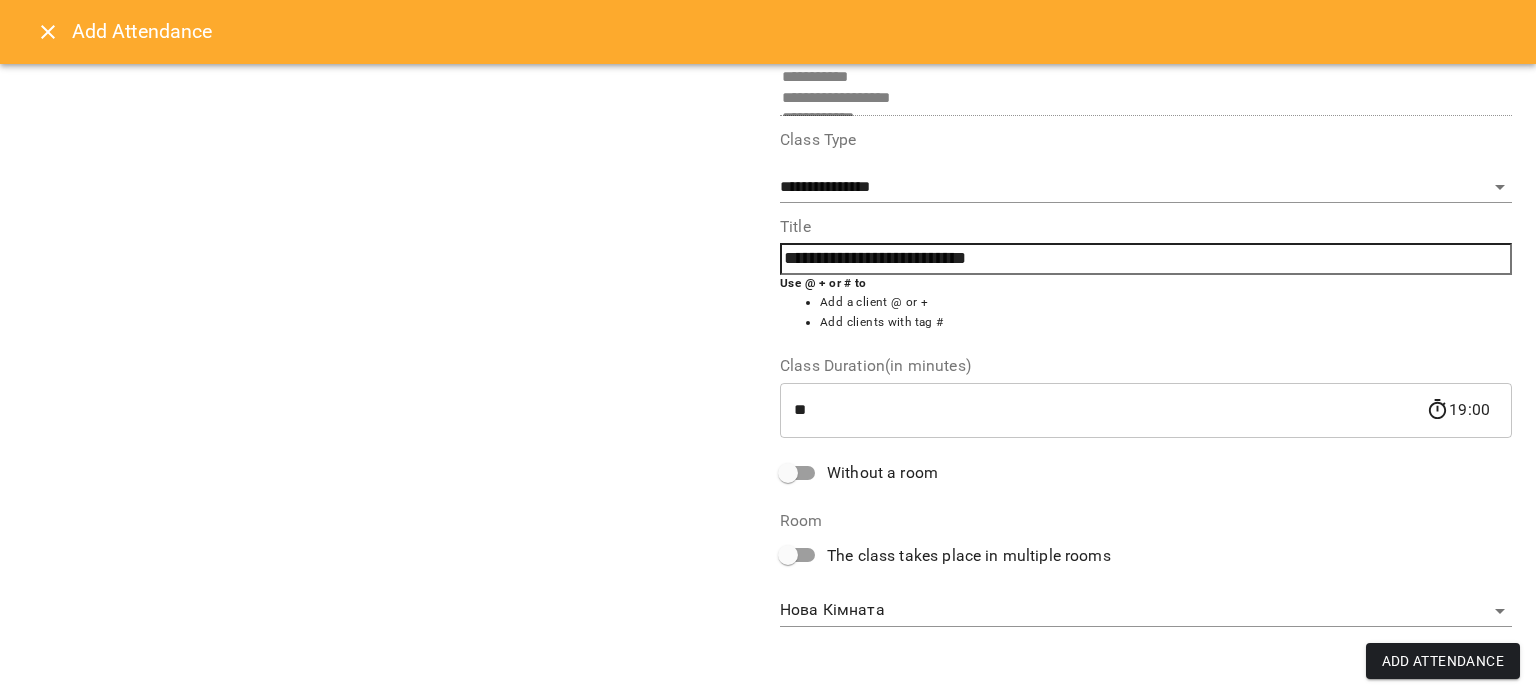 scroll, scrollTop: 139, scrollLeft: 0, axis: vertical 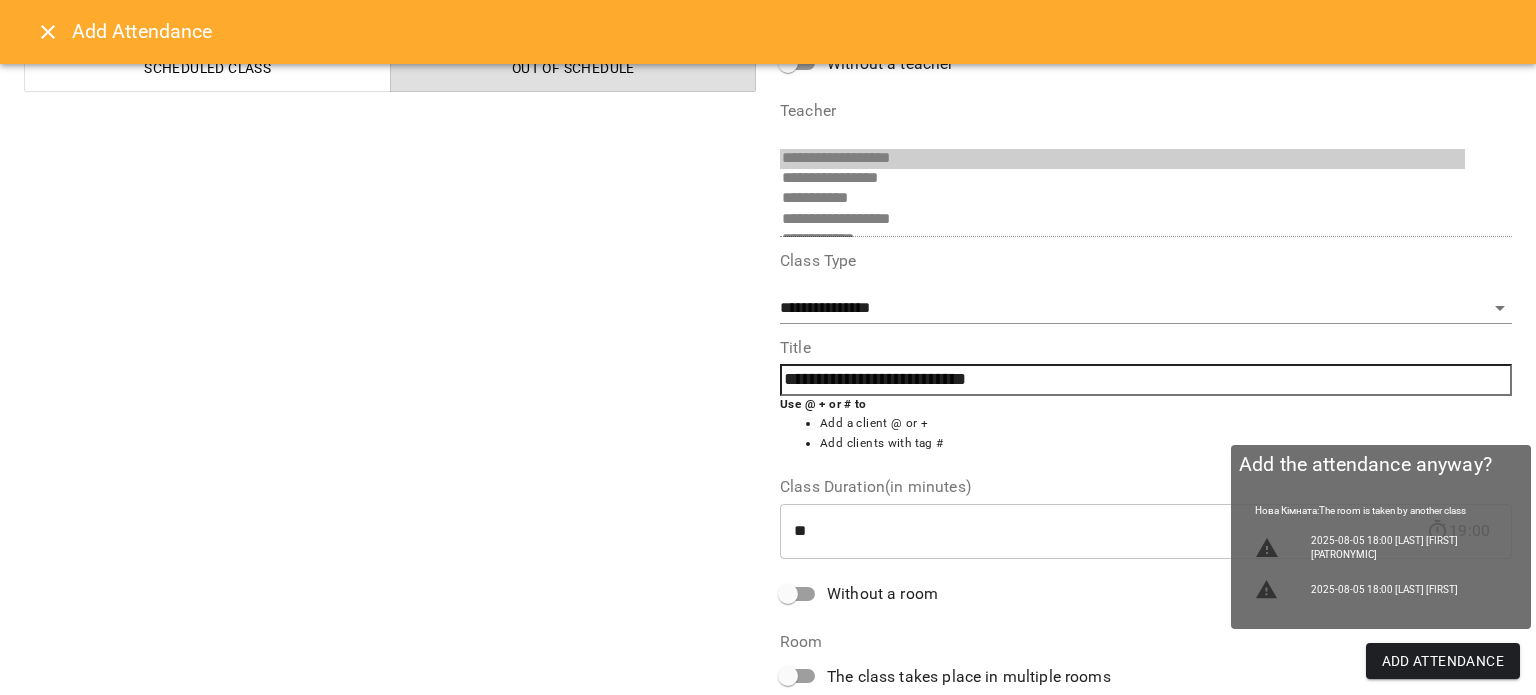 click on "Add Attendance" at bounding box center (1443, 661) 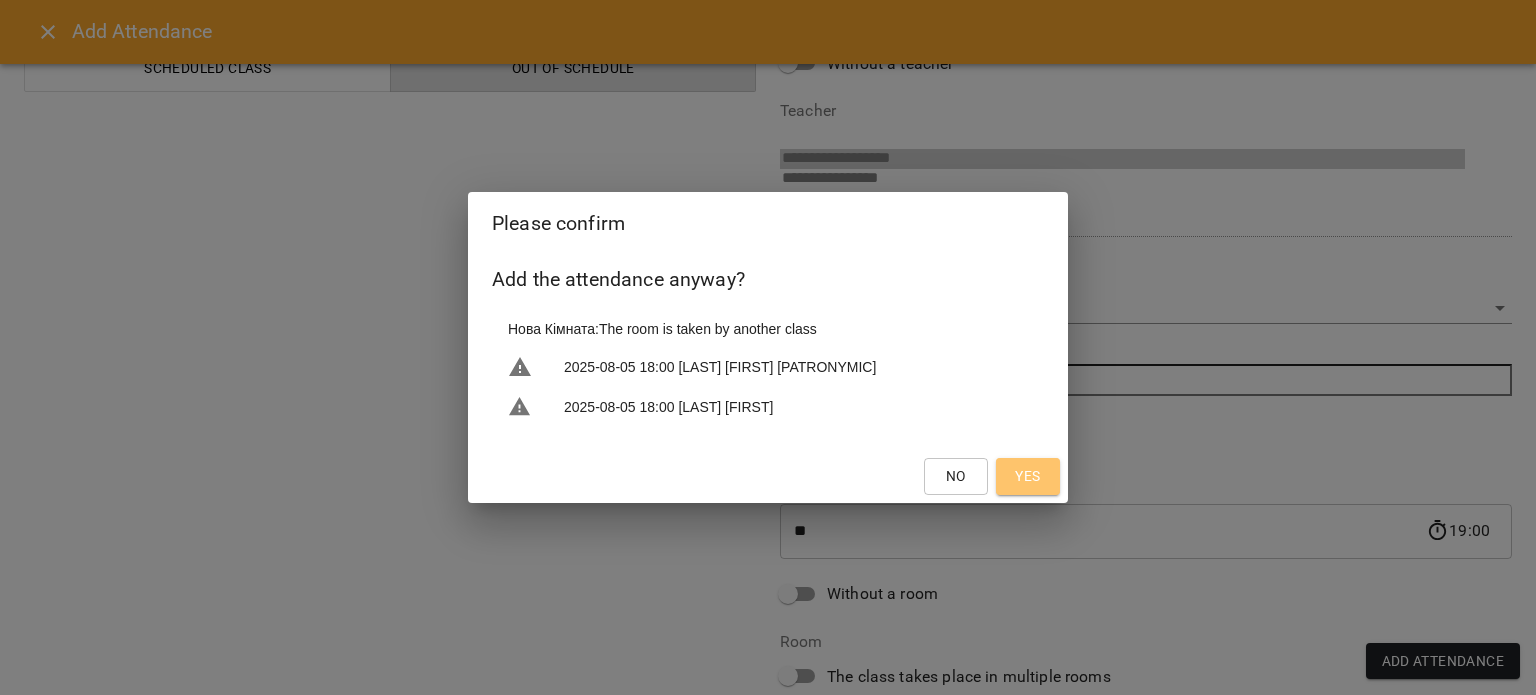 click on "Yes" at bounding box center [1028, 476] 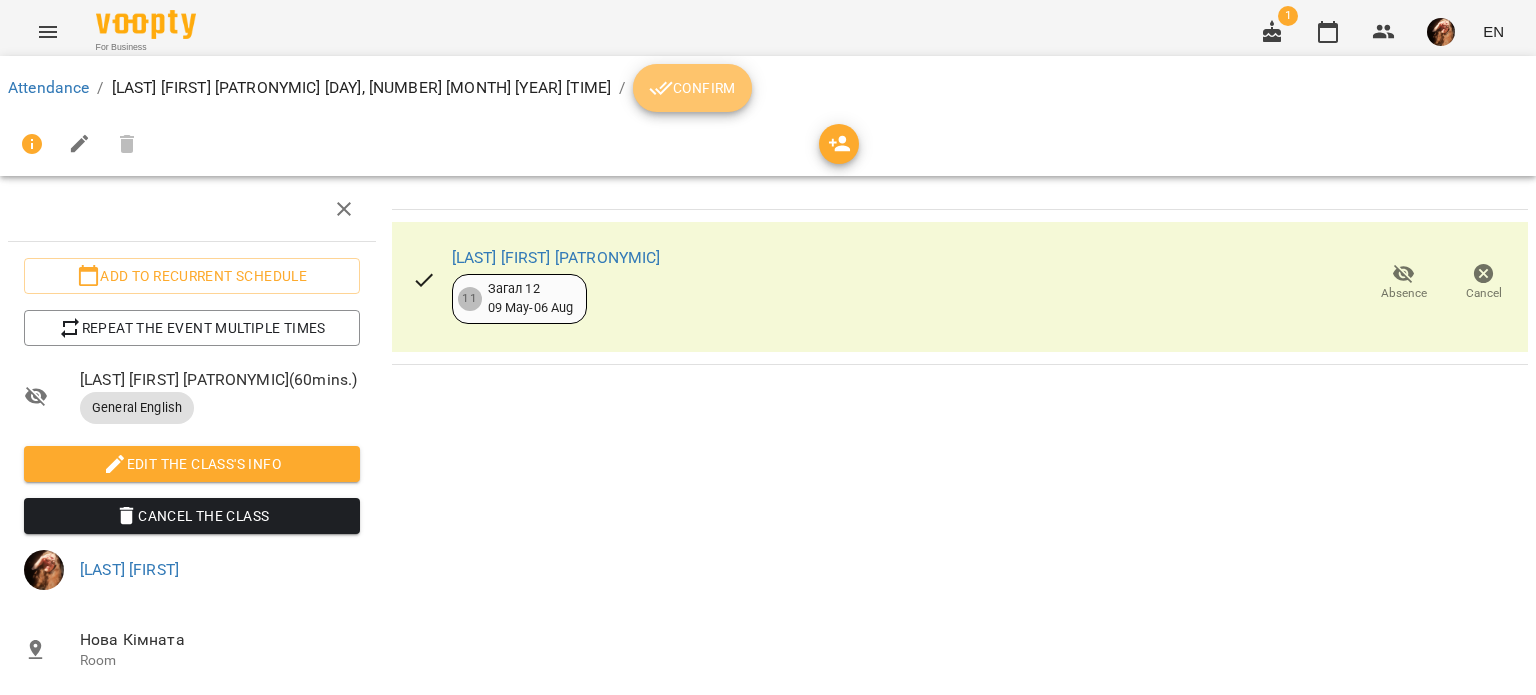 click on "Confirm" at bounding box center (692, 88) 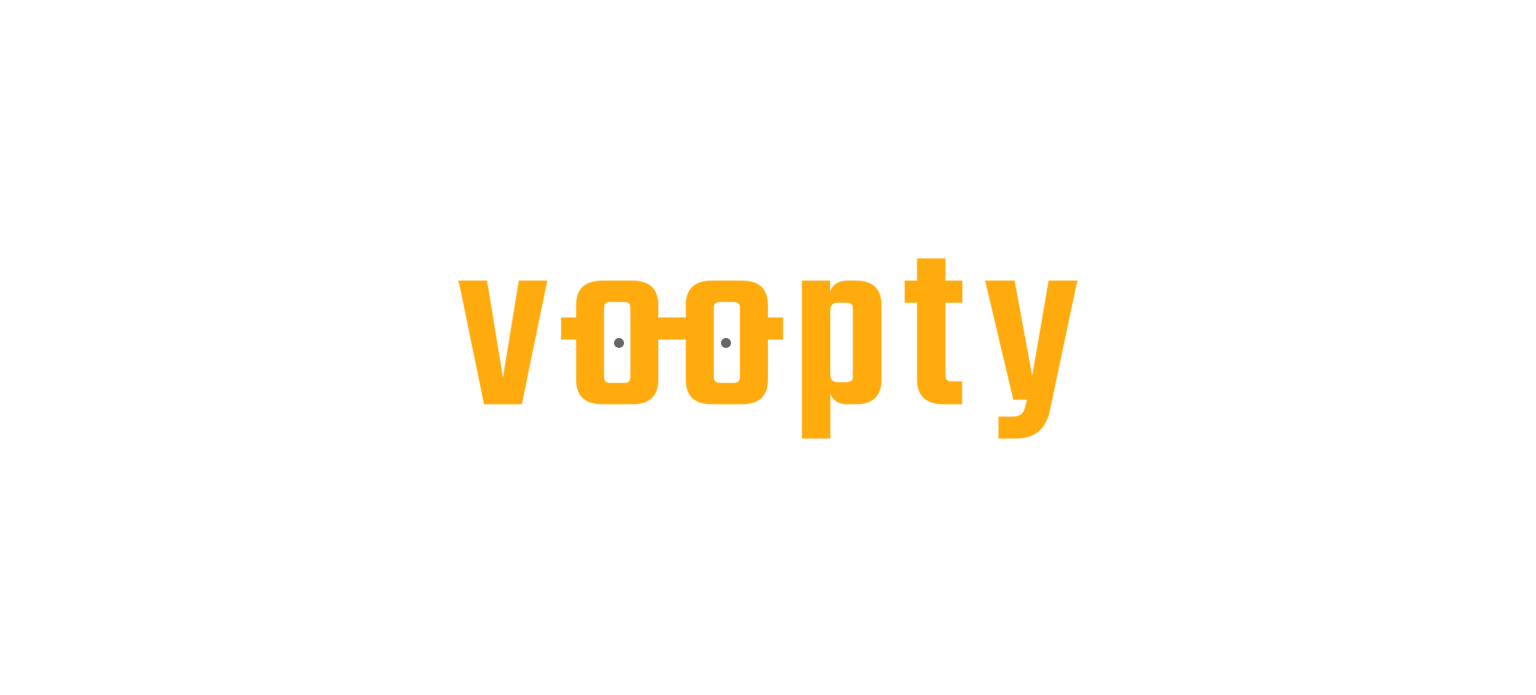 scroll, scrollTop: 0, scrollLeft: 0, axis: both 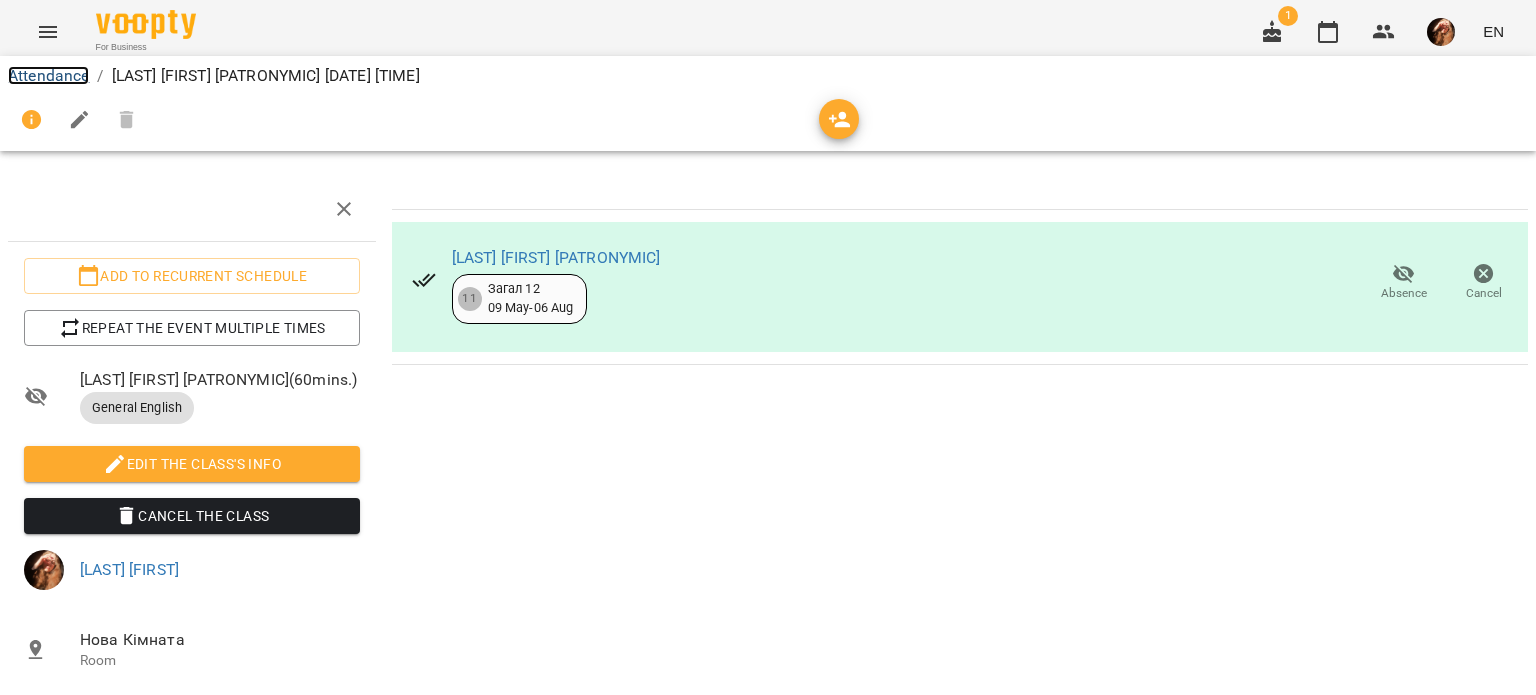 click on "Attendance" at bounding box center (48, 75) 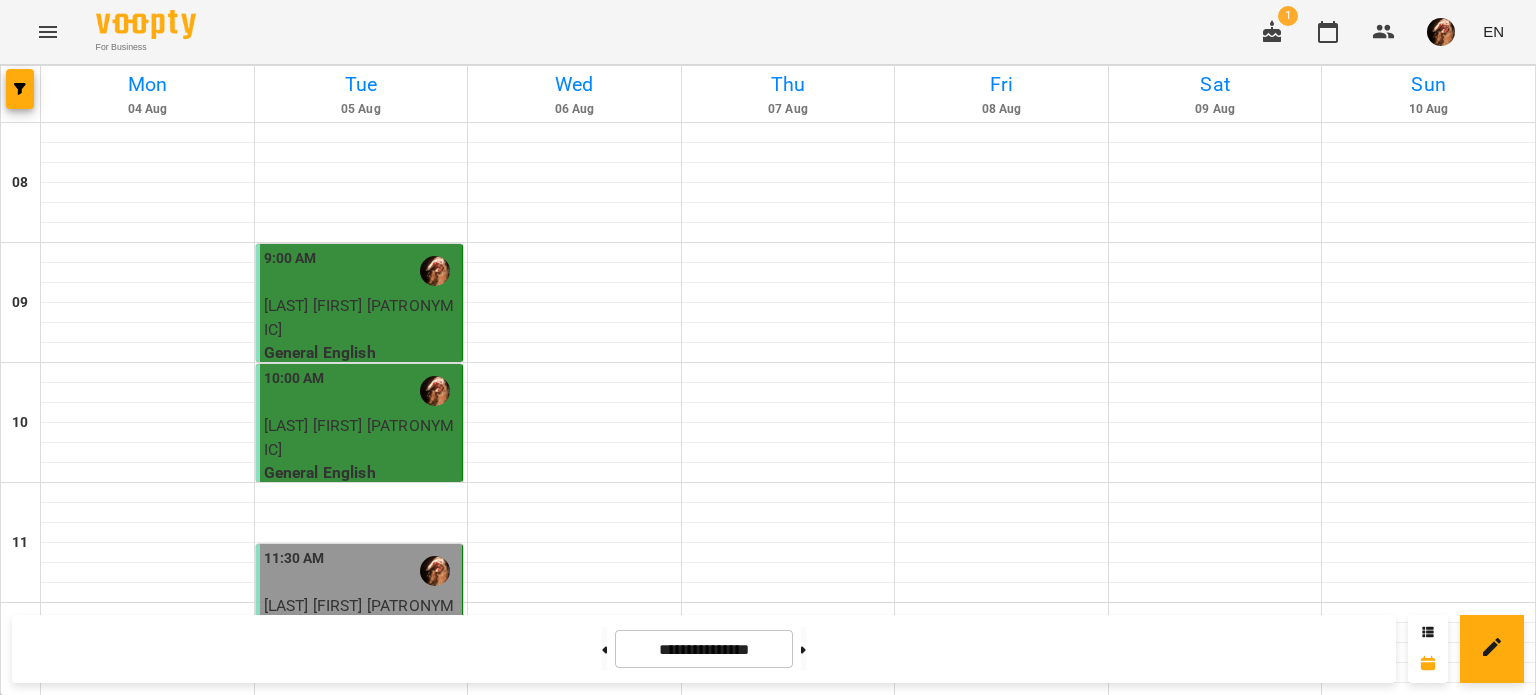 scroll, scrollTop: 1258, scrollLeft: 0, axis: vertical 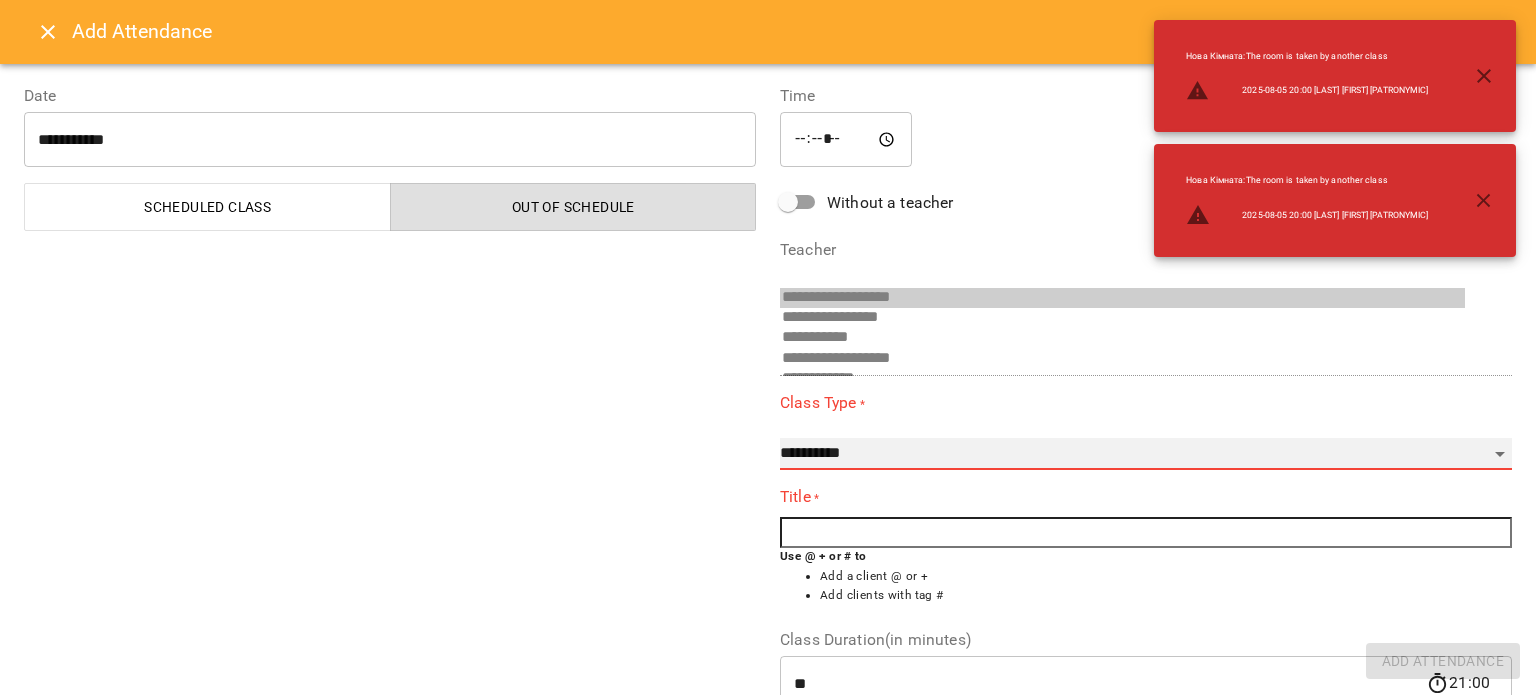 click on "**********" at bounding box center (1146, 454) 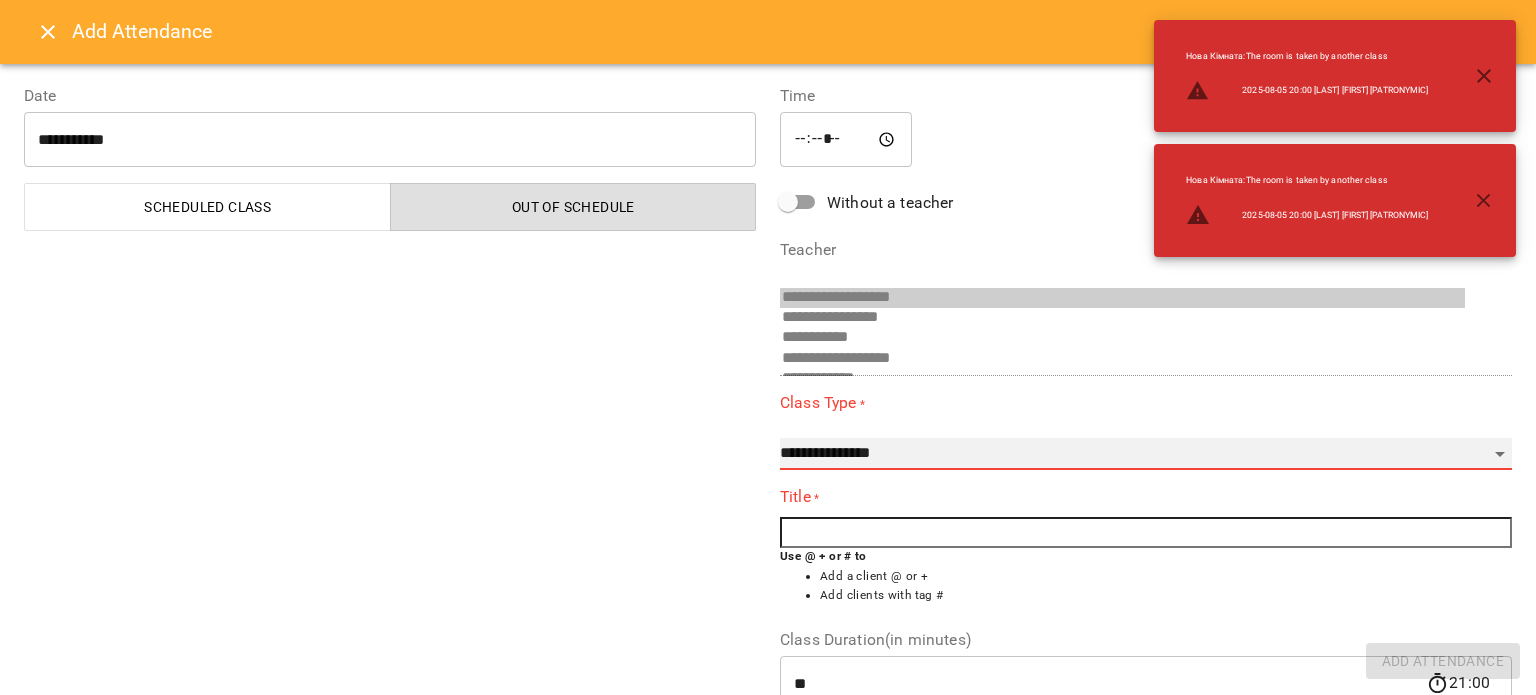 click on "**********" at bounding box center [1146, 454] 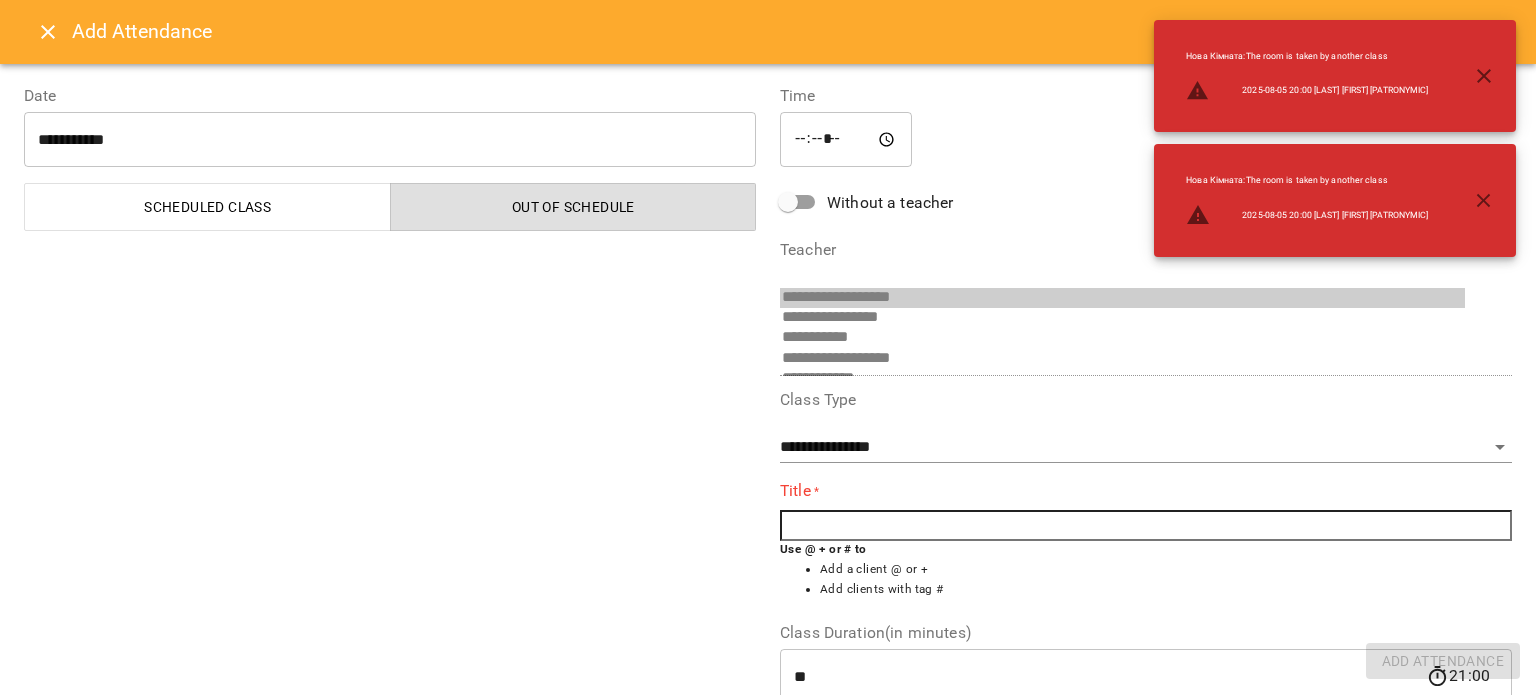 click at bounding box center [1146, 526] 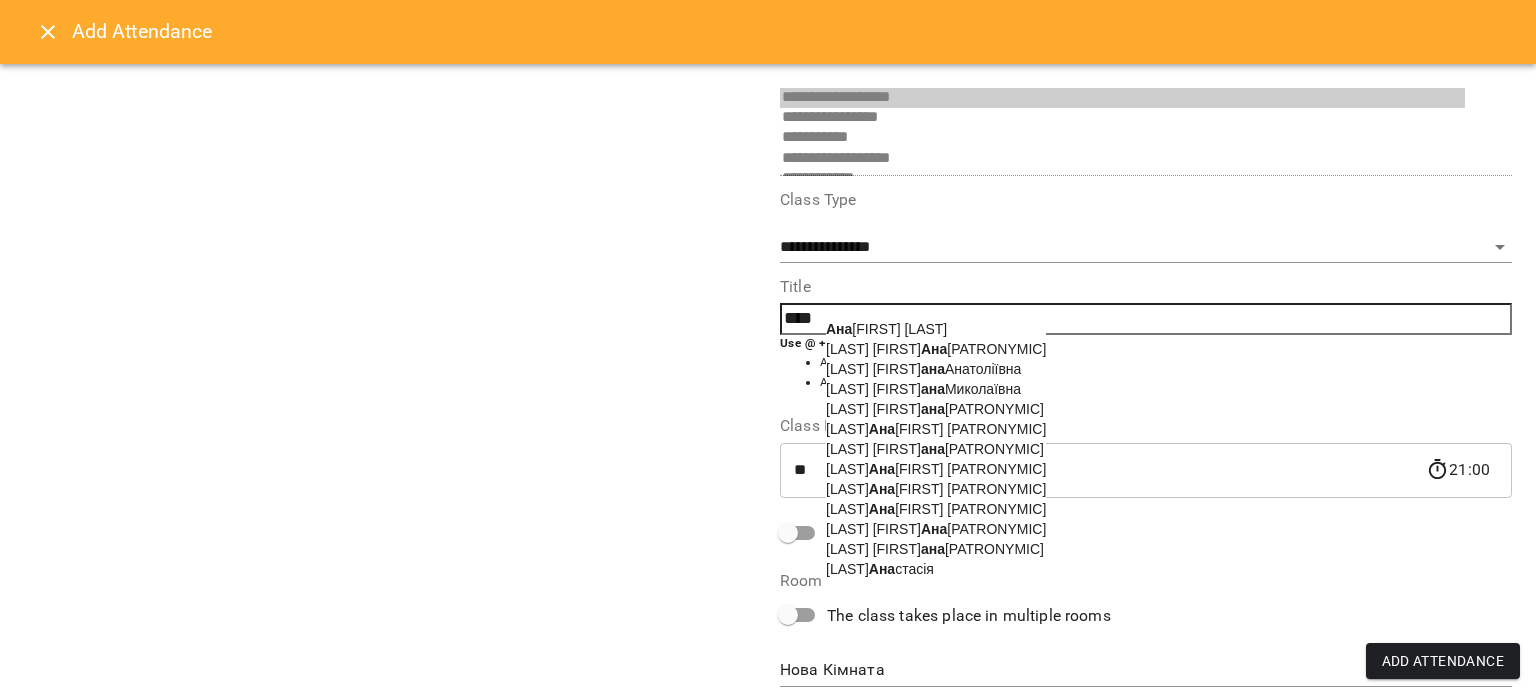 scroll, scrollTop: 215, scrollLeft: 0, axis: vertical 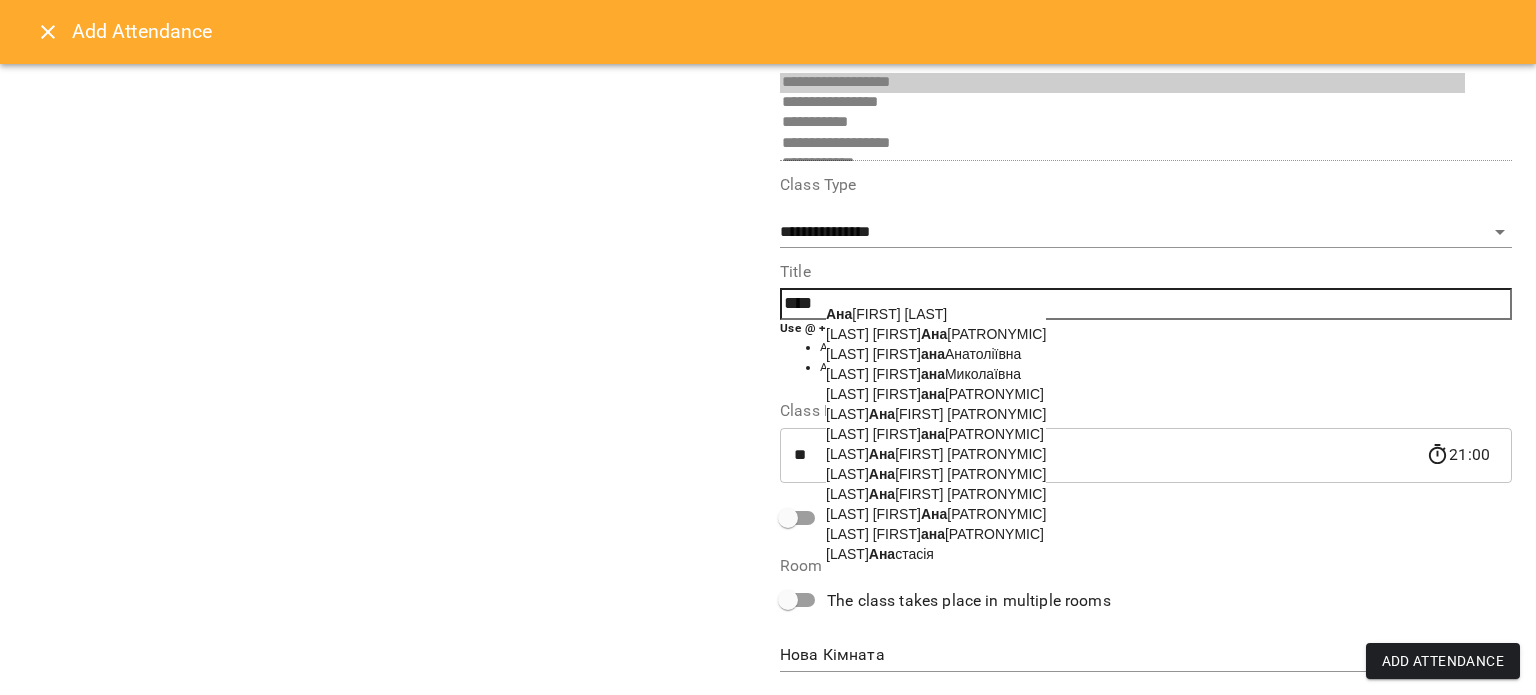 click on "[LAST] [FIRST] [PATRONYMIC]" at bounding box center [936, 494] 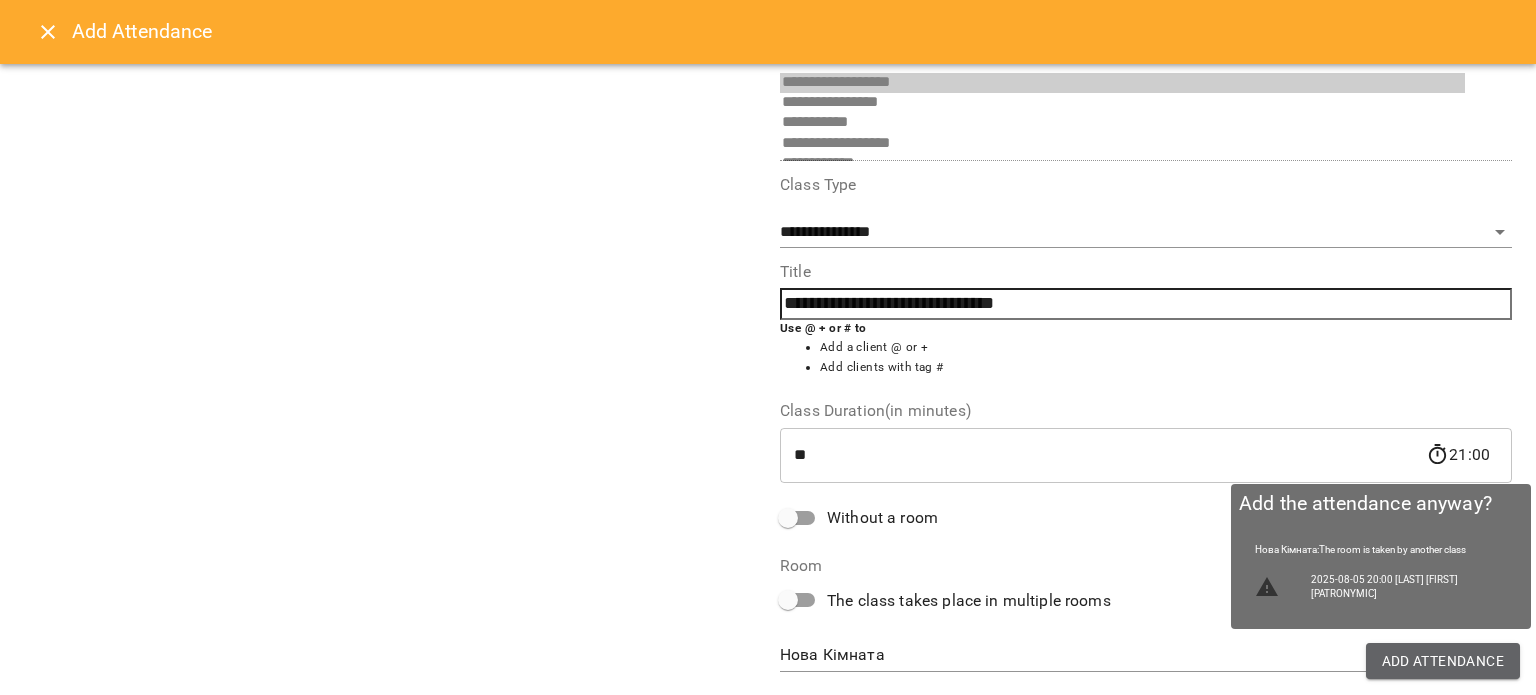 click on "Add Attendance" at bounding box center (1443, 661) 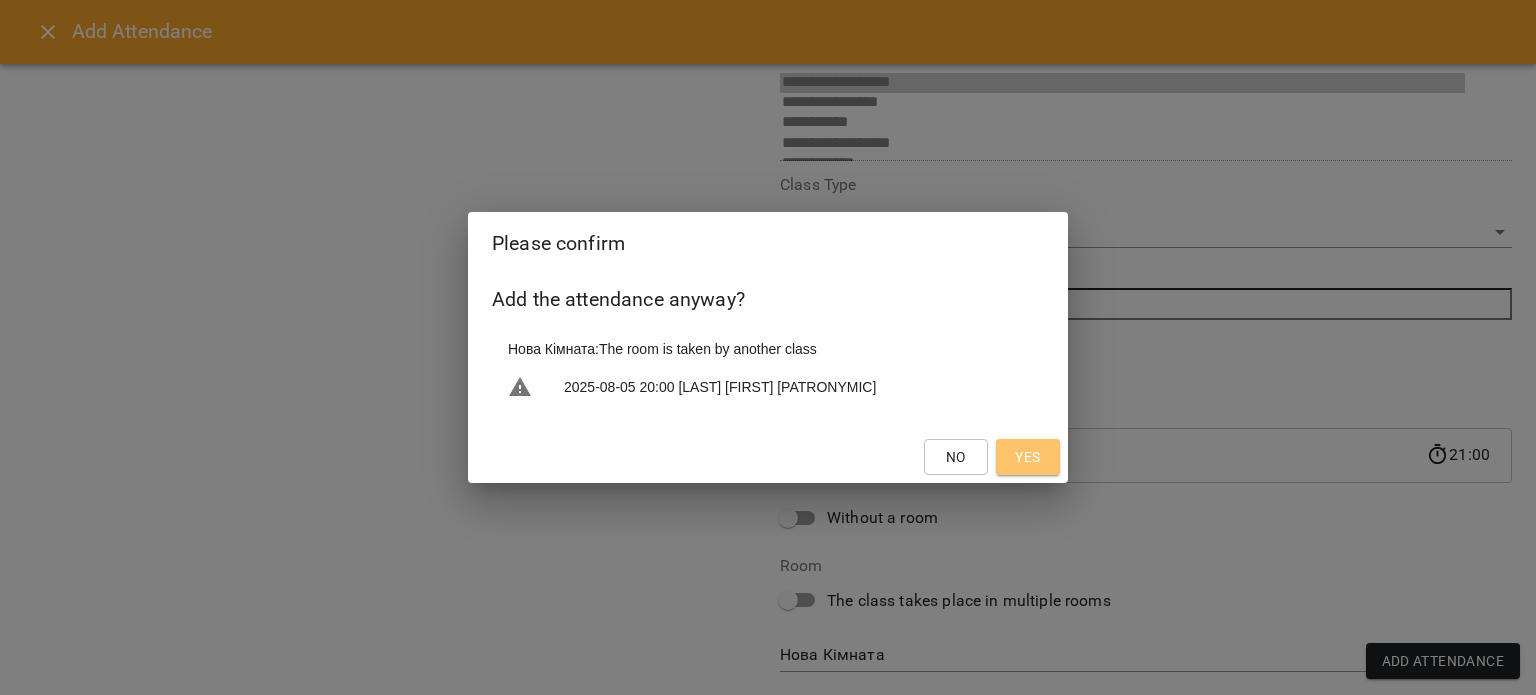 click on "Yes" at bounding box center (1027, 457) 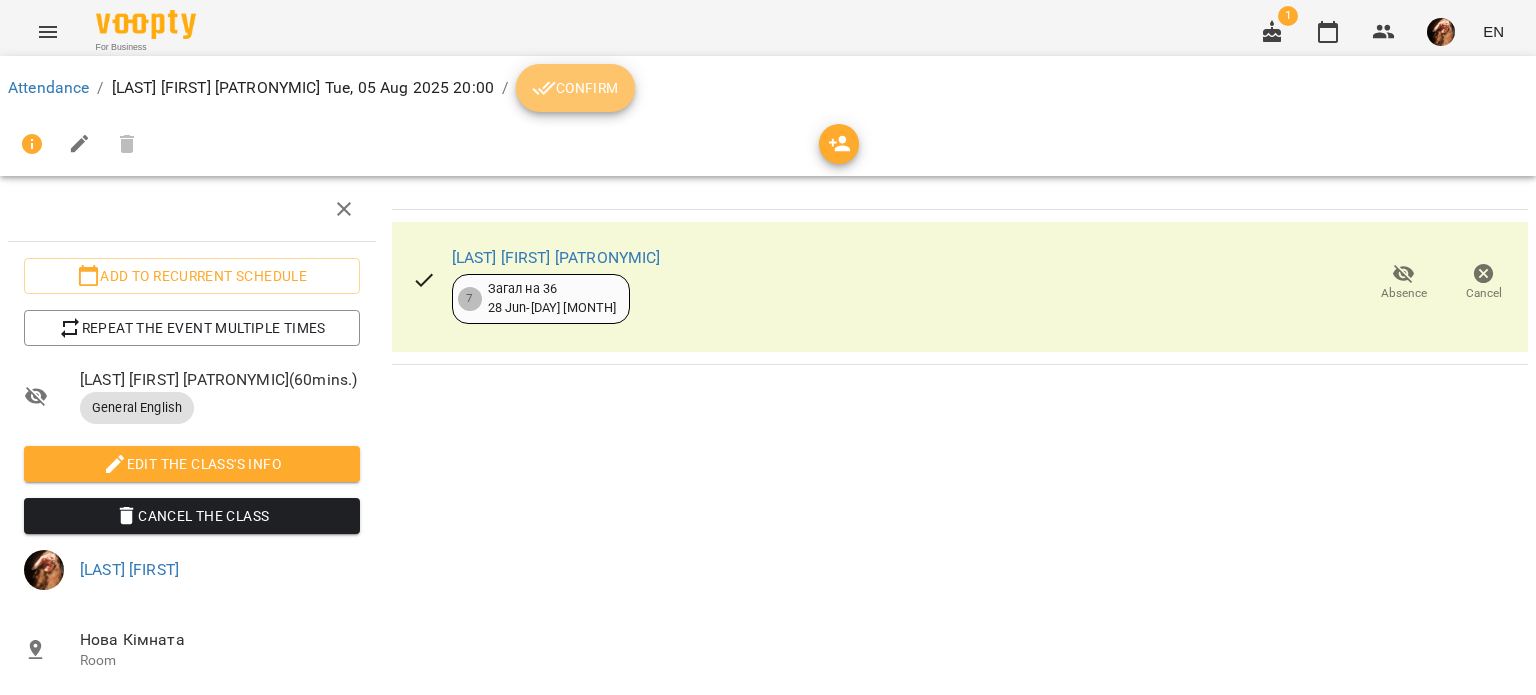 click on "Confirm" at bounding box center [575, 88] 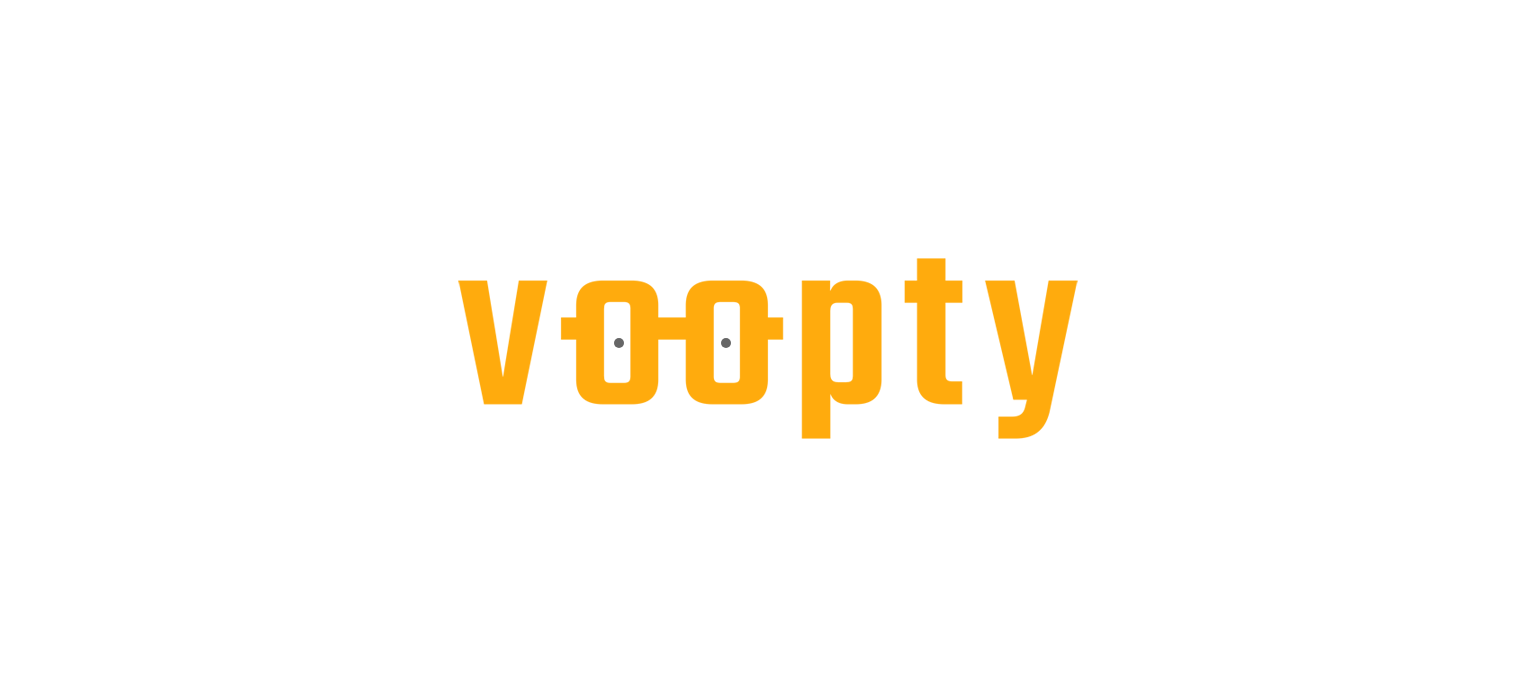 scroll, scrollTop: 0, scrollLeft: 0, axis: both 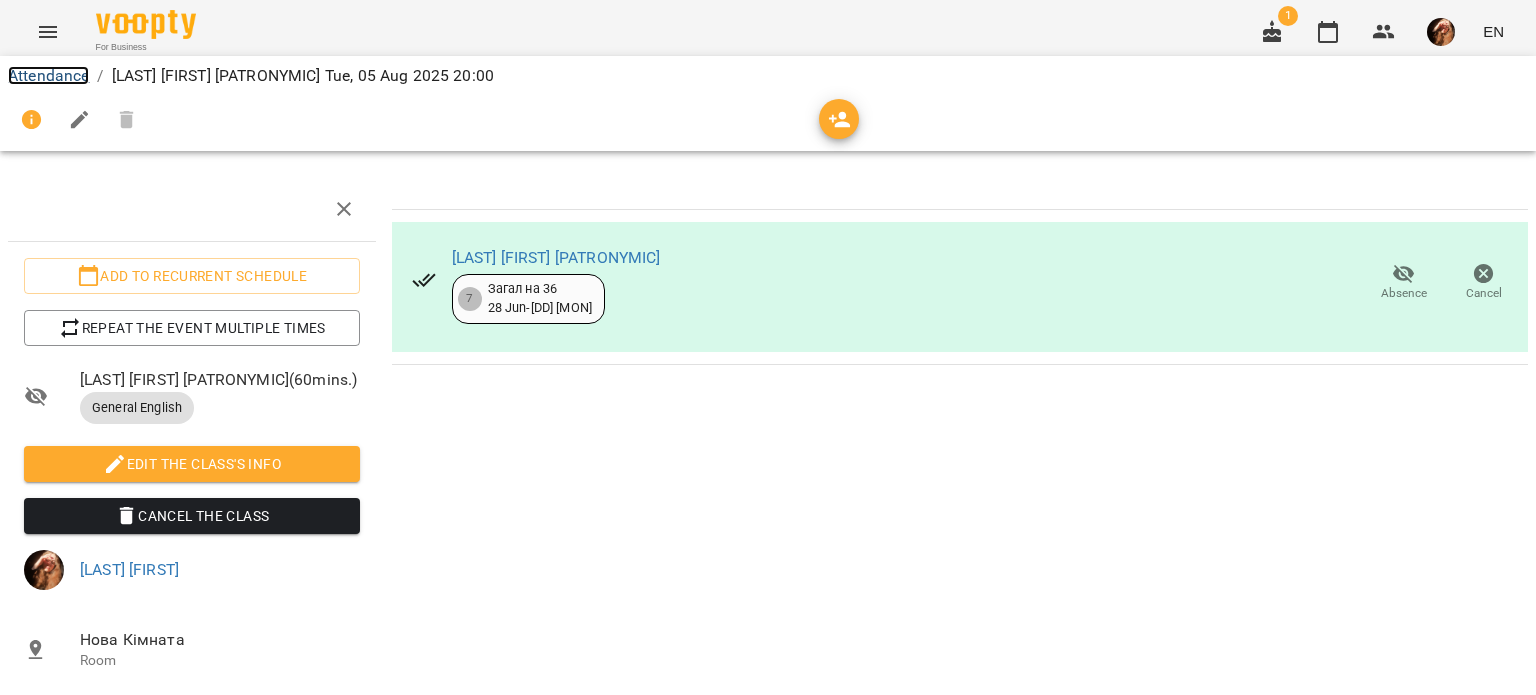 click on "Attendance" at bounding box center [48, 75] 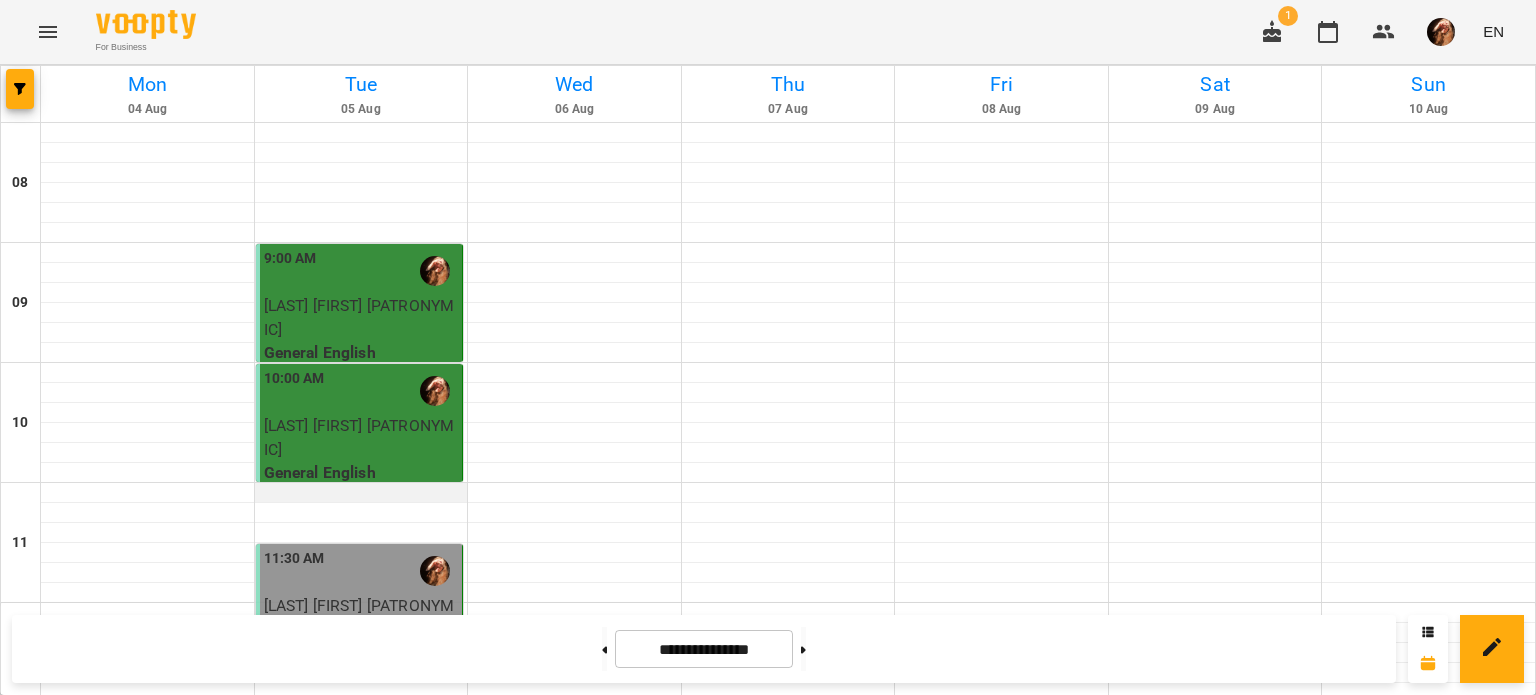 scroll, scrollTop: 1198, scrollLeft: 0, axis: vertical 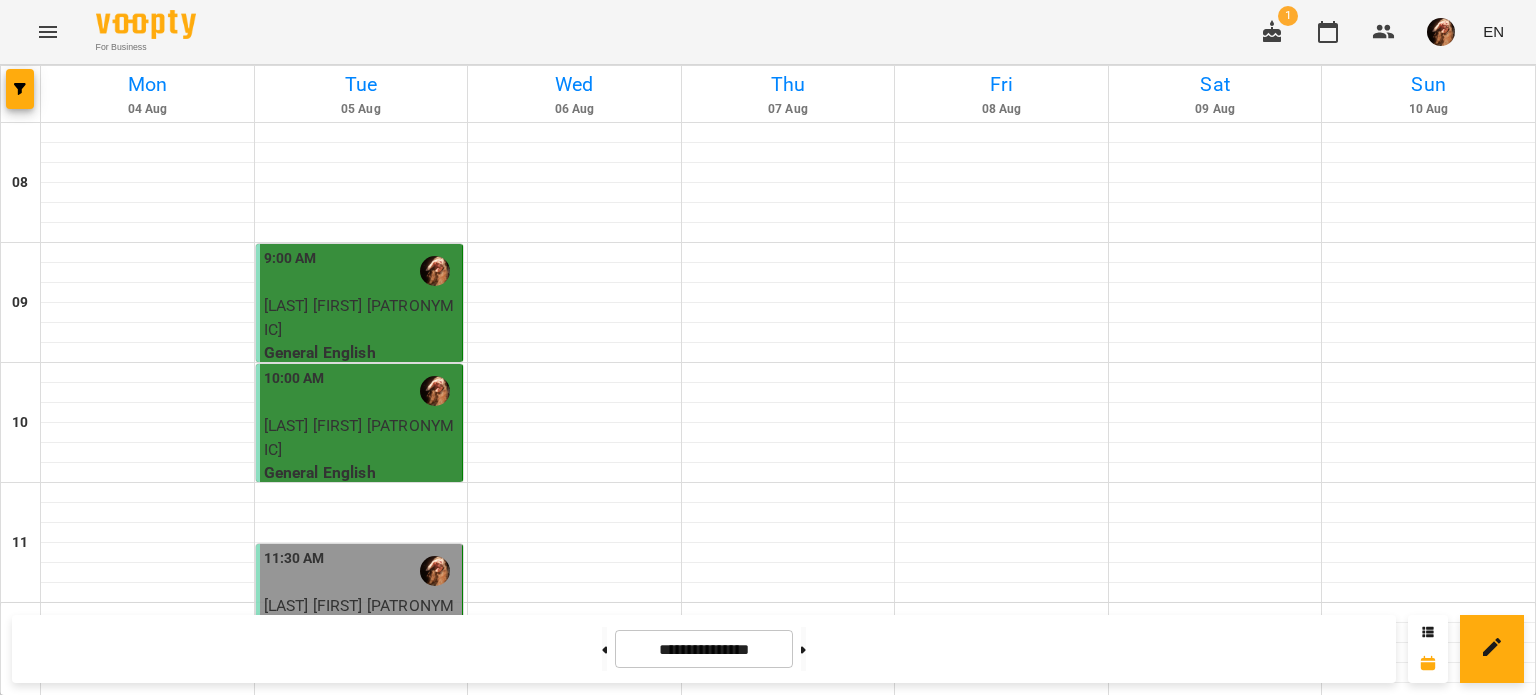 click on "[LAST] [FIRST] [PATRONYMIC]" at bounding box center (359, 1397) 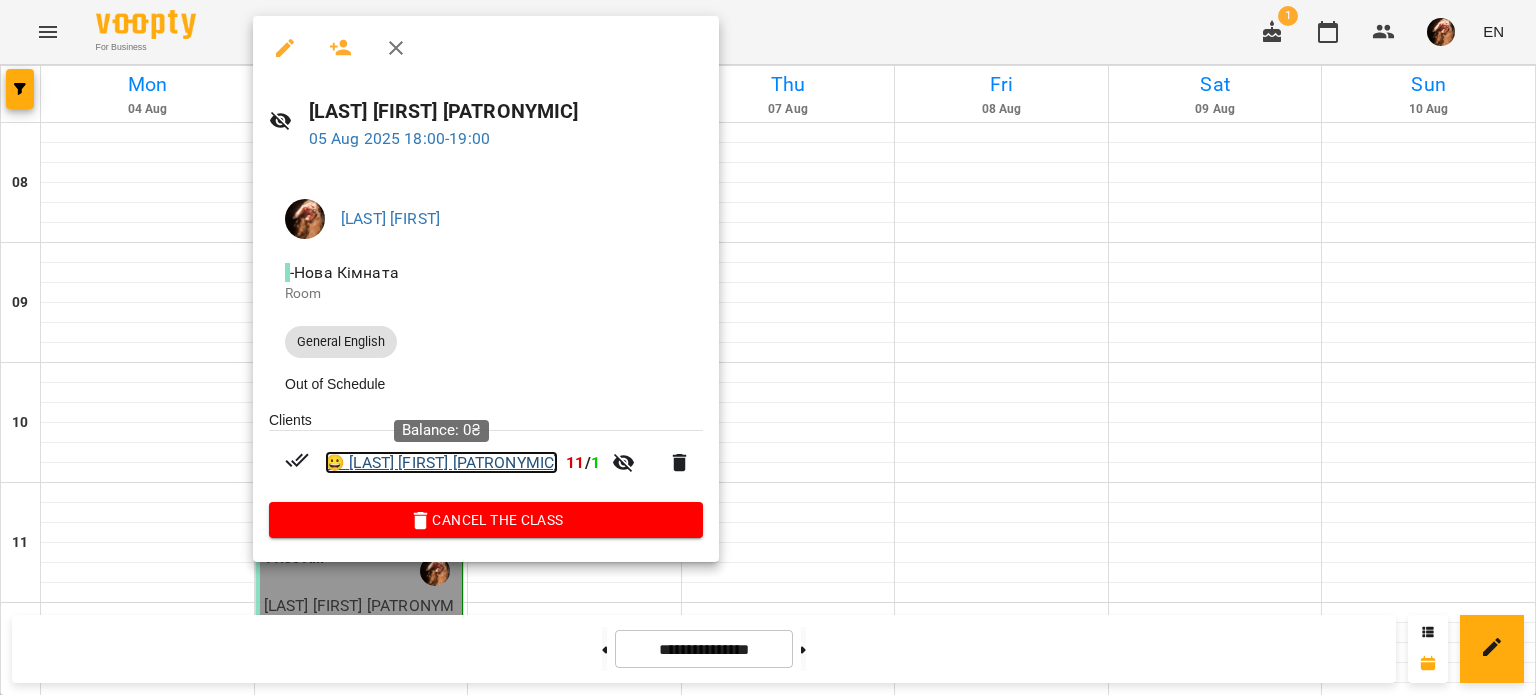 click on "😀   [LAST] [FIRST] [PATRONYMIC]" at bounding box center (441, 463) 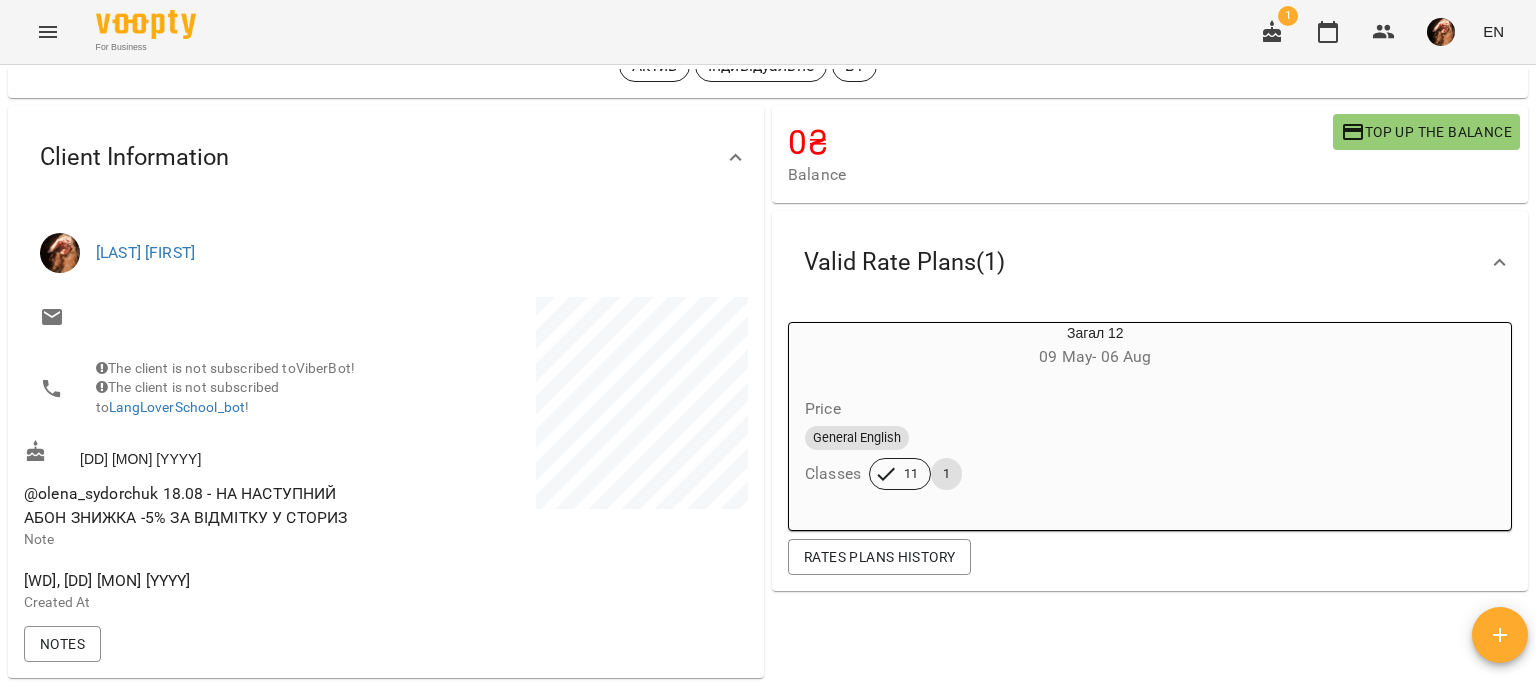 scroll, scrollTop: 120, scrollLeft: 0, axis: vertical 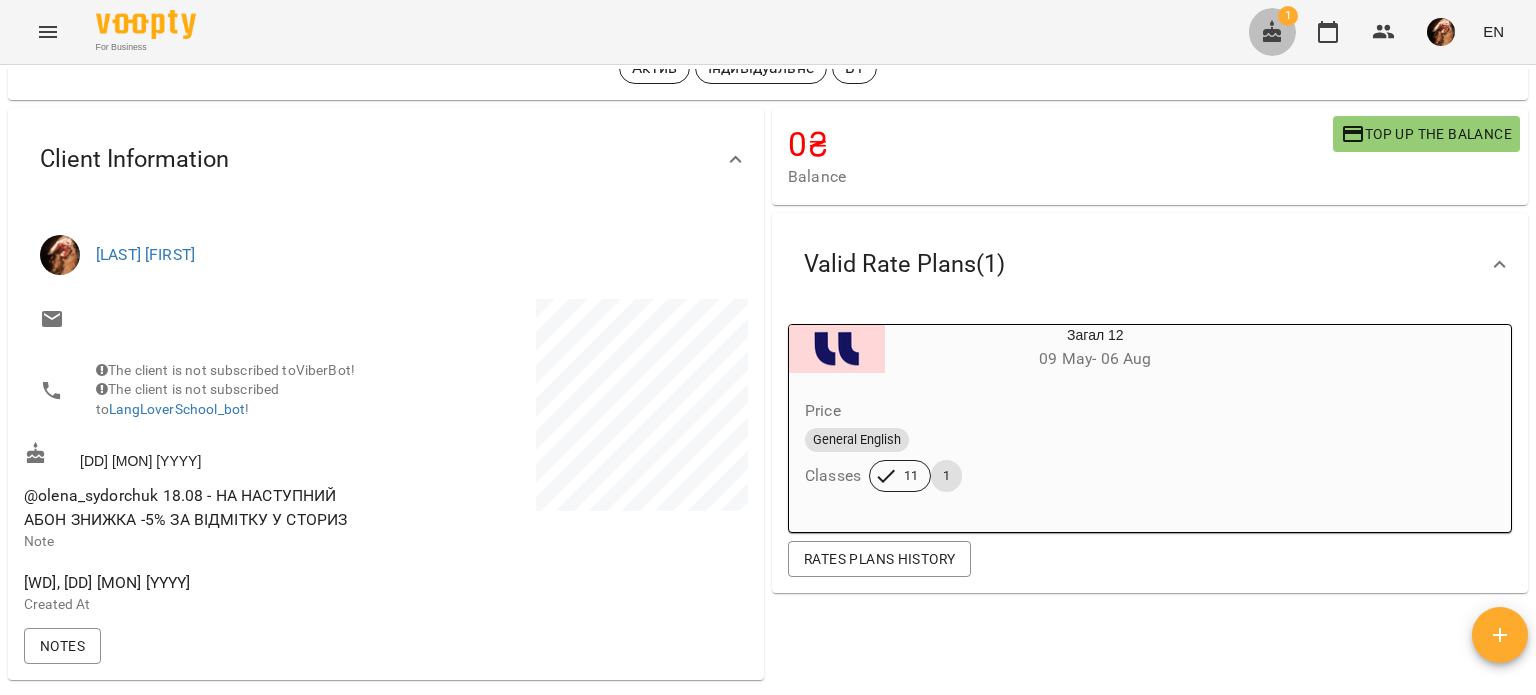click 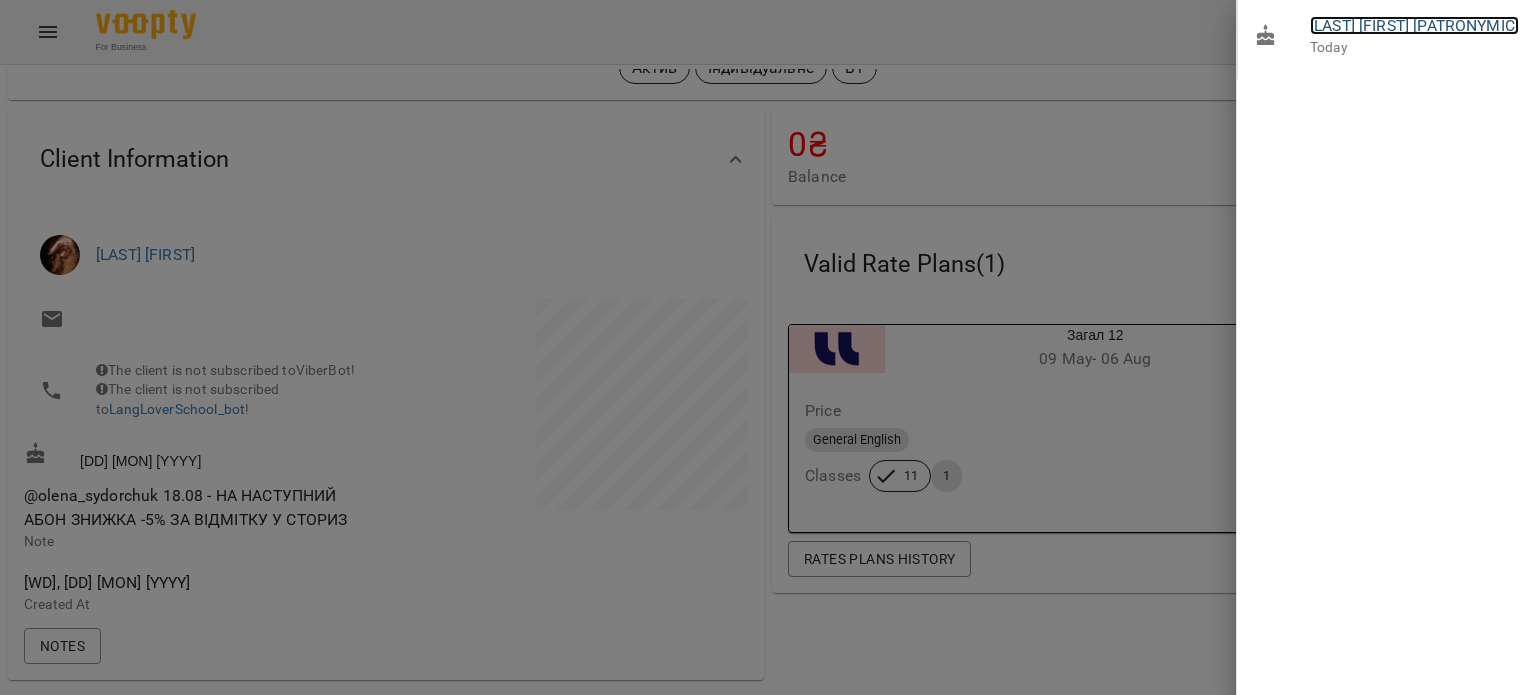 click on "[LAST] [FIRST] [PATRONYMIC]" at bounding box center [1414, 25] 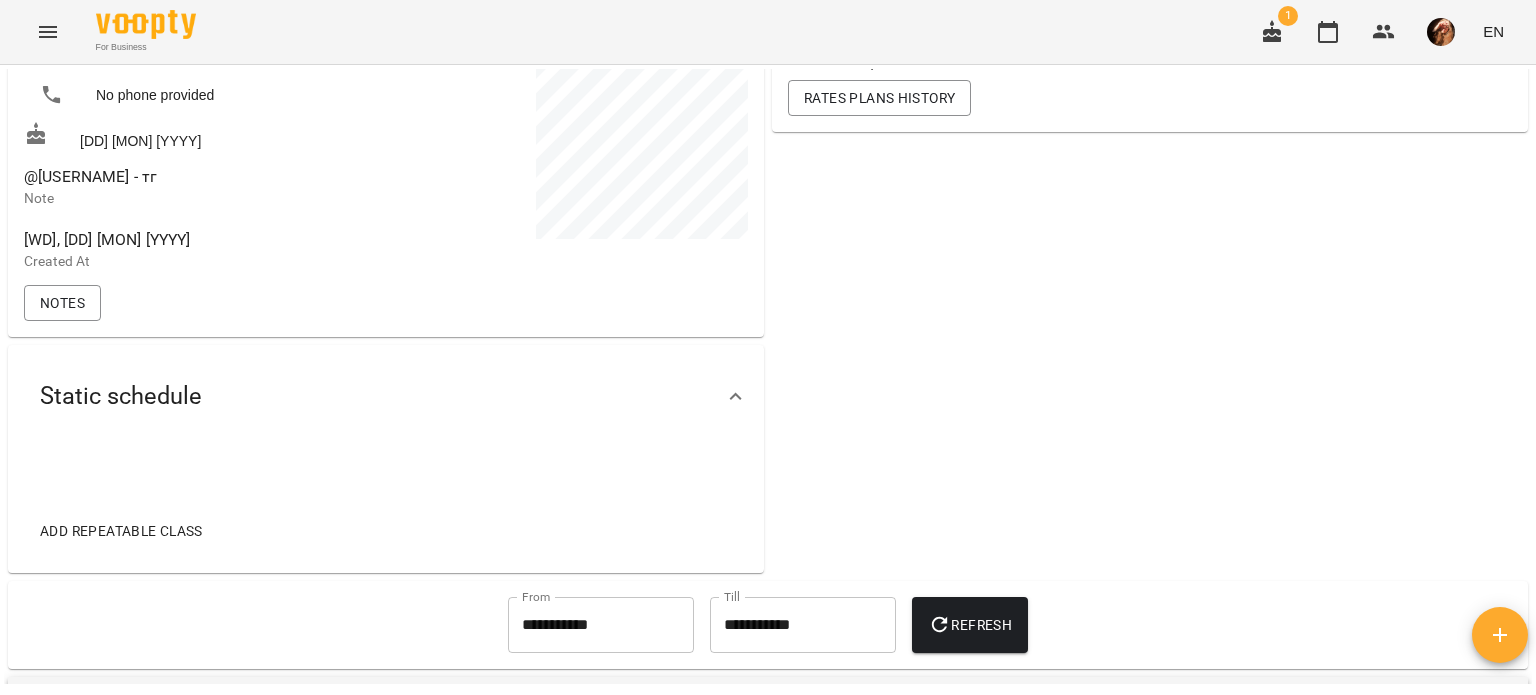scroll, scrollTop: 416, scrollLeft: 0, axis: vertical 